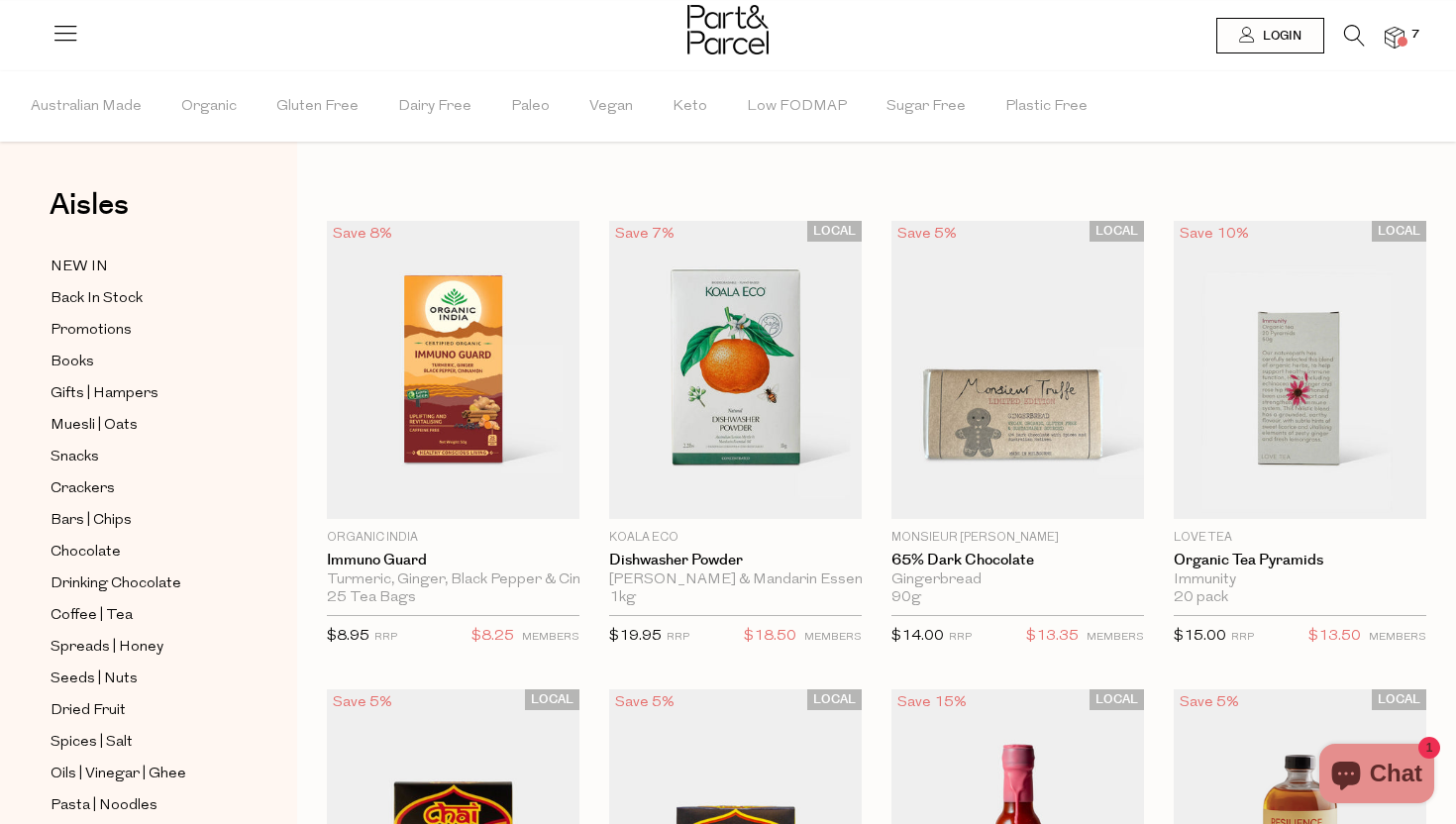 scroll, scrollTop: 0, scrollLeft: 0, axis: both 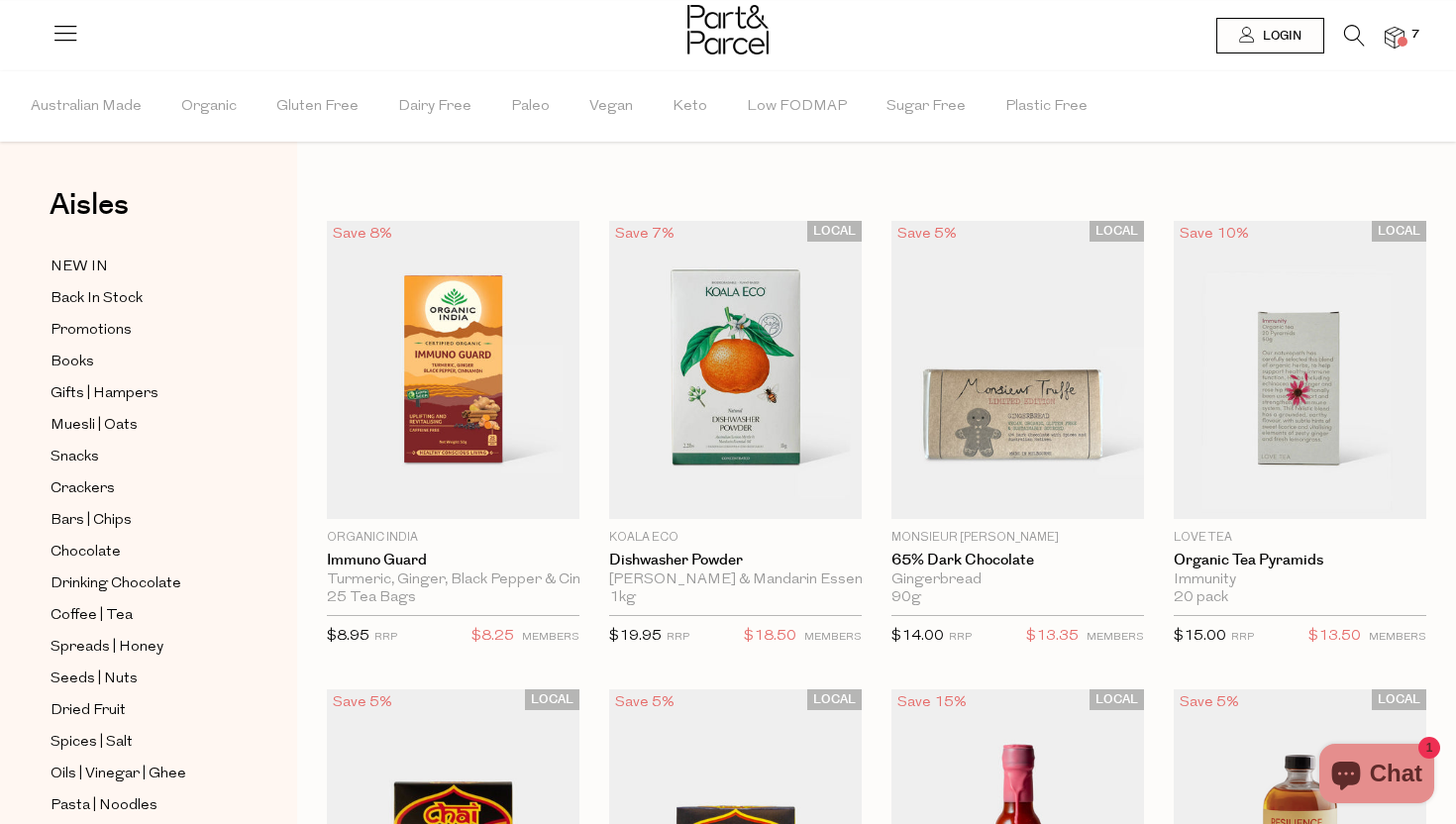 click at bounding box center [1395, 38] 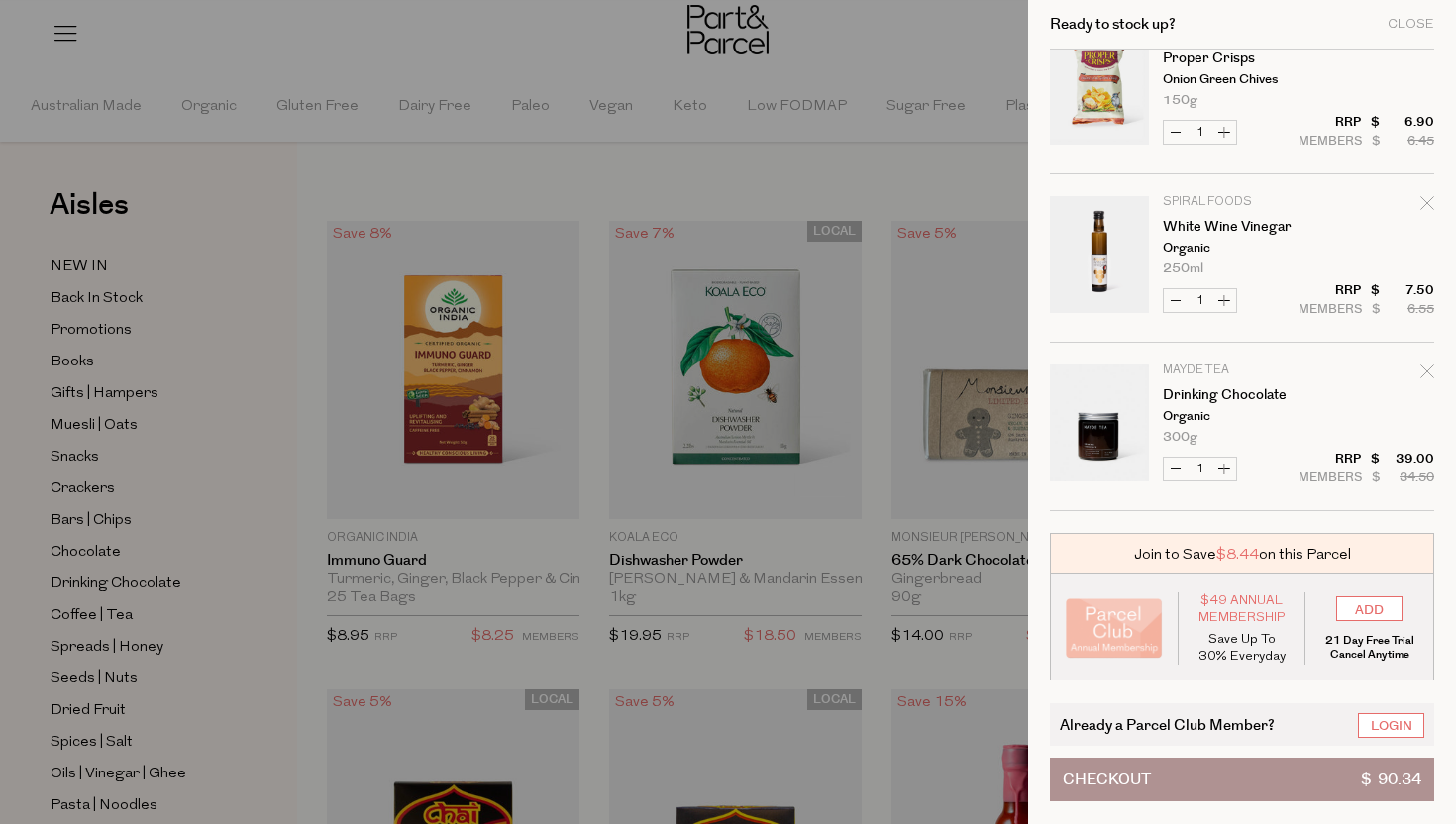 scroll, scrollTop: 552, scrollLeft: 0, axis: vertical 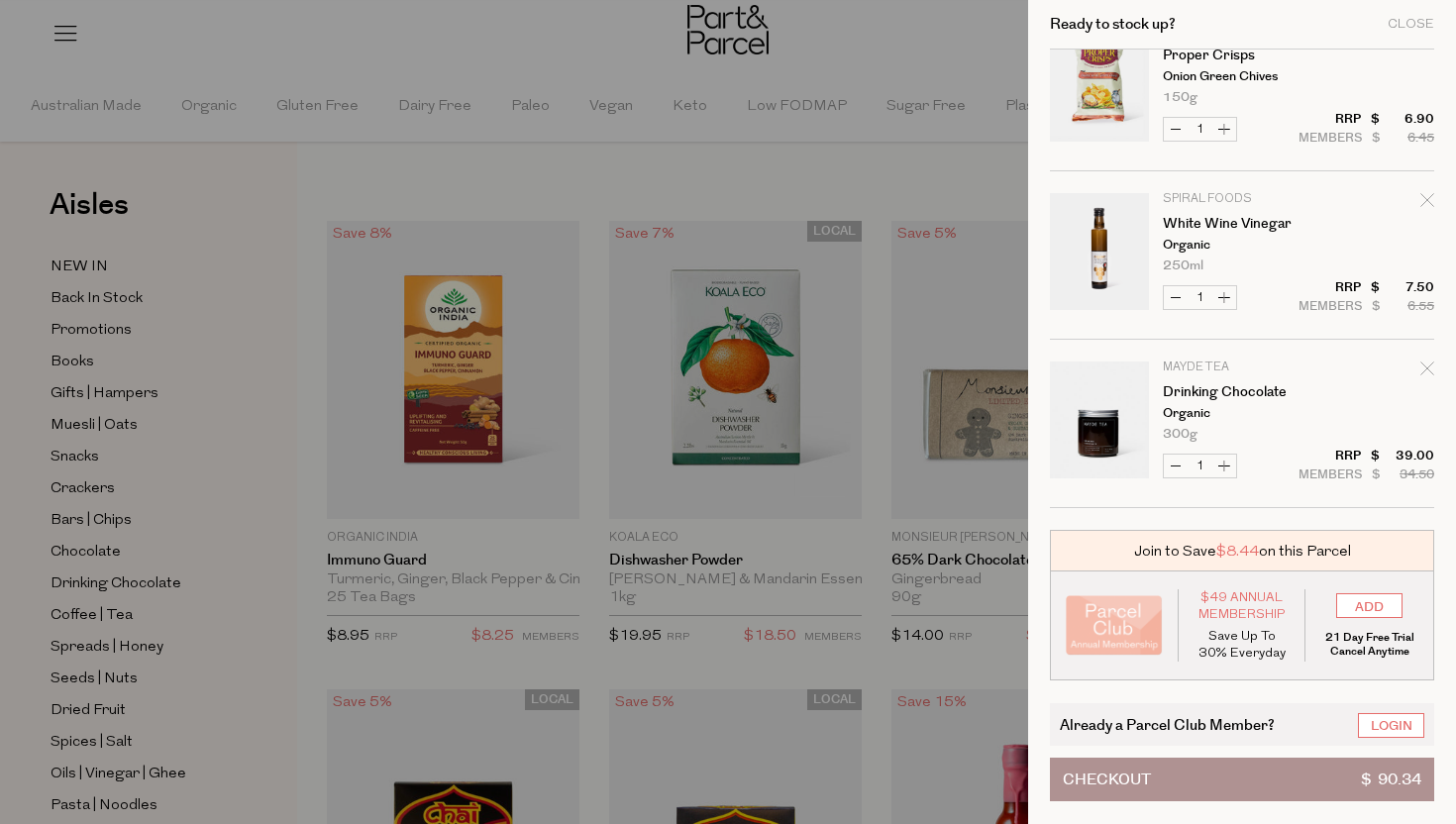 click at bounding box center (728, 412) 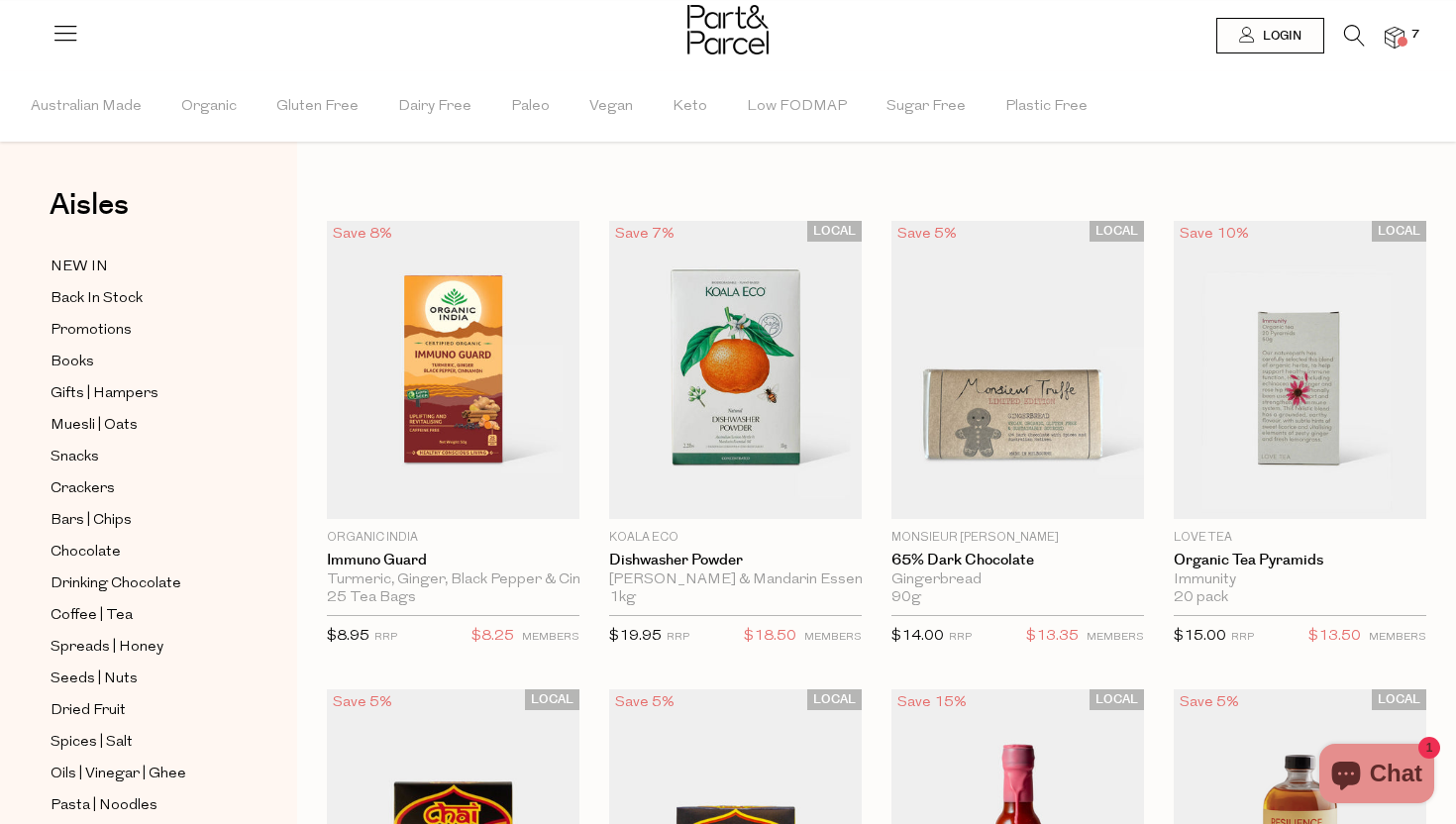 click at bounding box center [1395, 38] 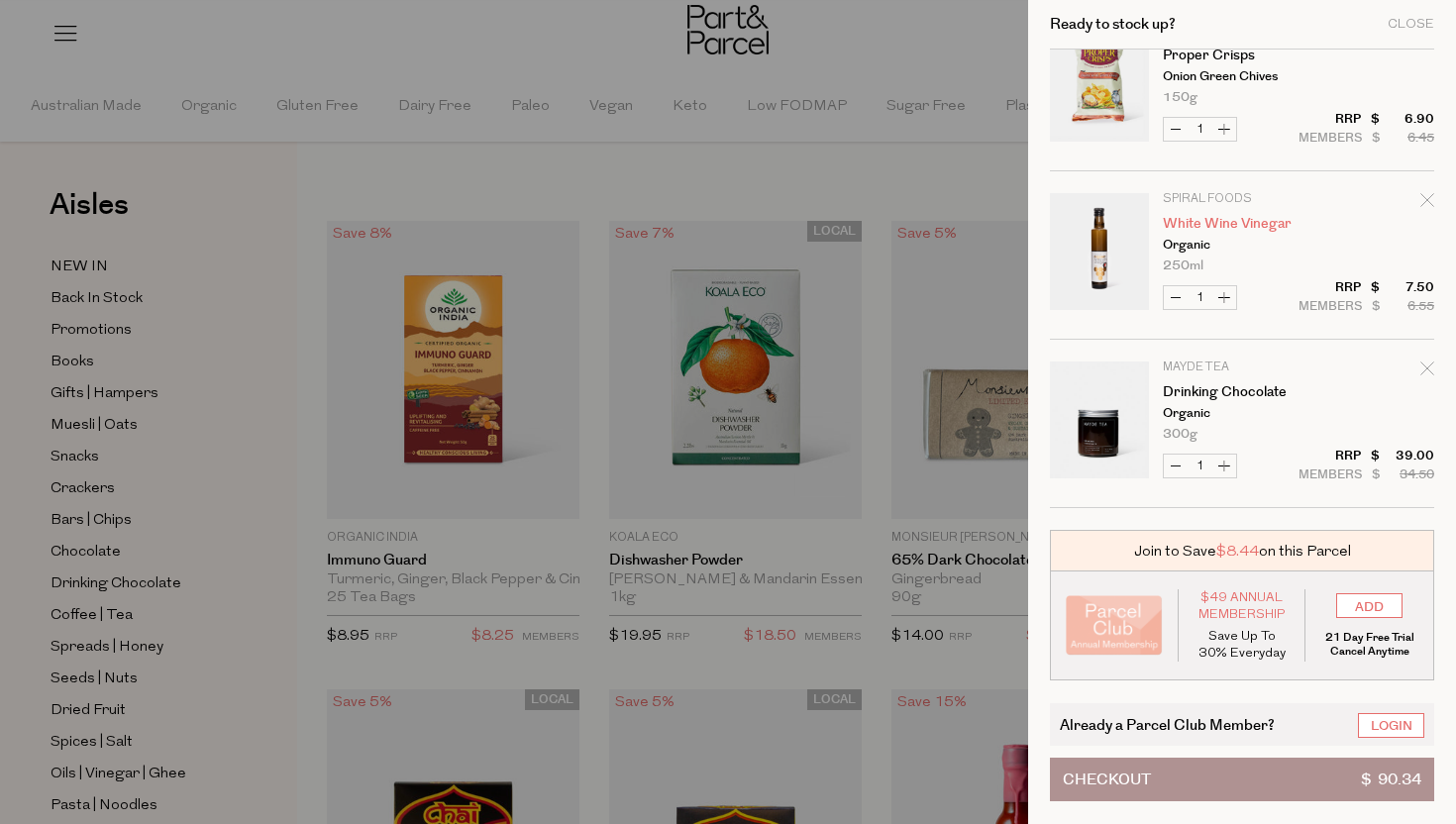 click on "White Wine Vinegar" at bounding box center (1239, 224) 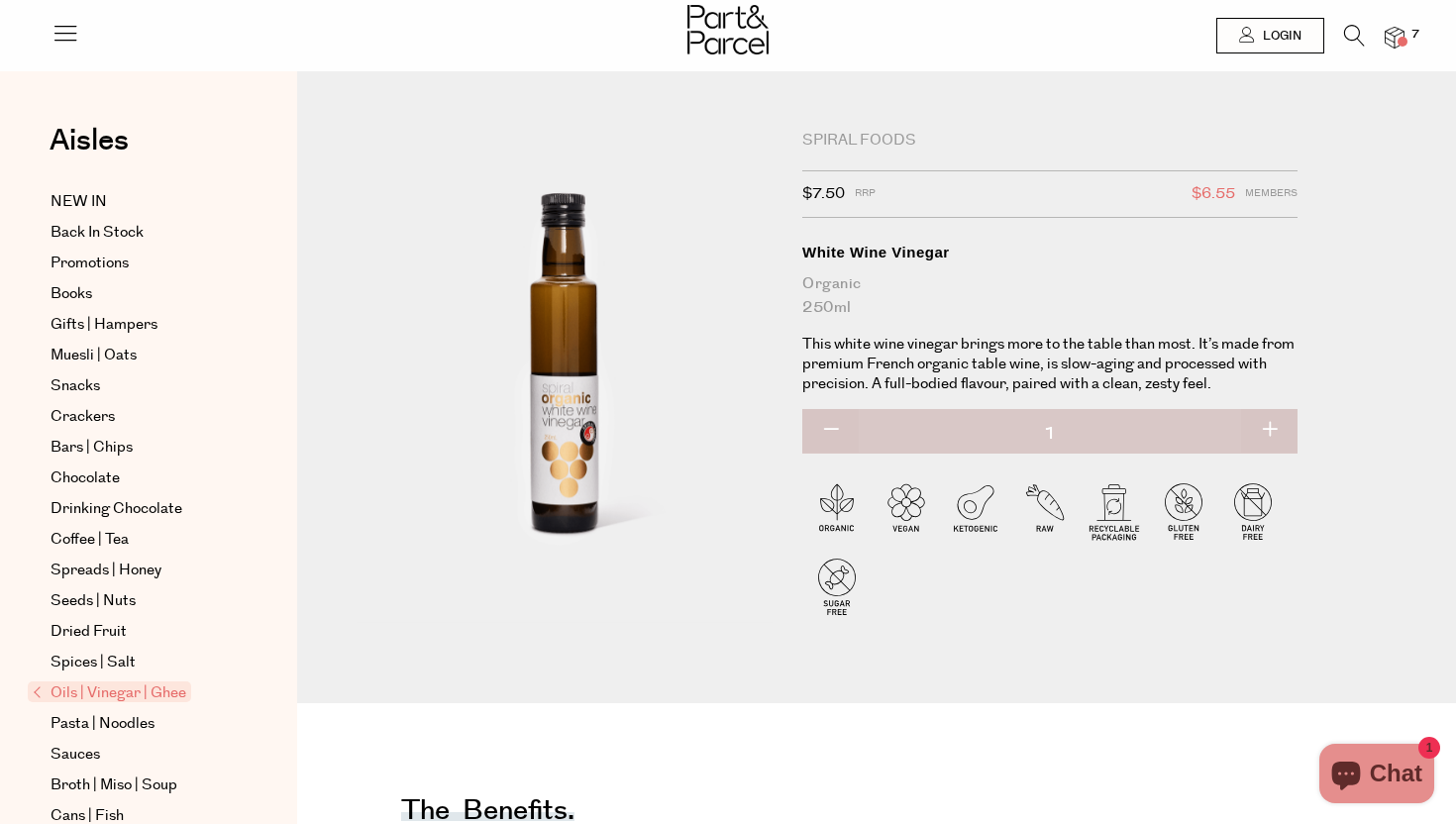 scroll, scrollTop: 0, scrollLeft: 0, axis: both 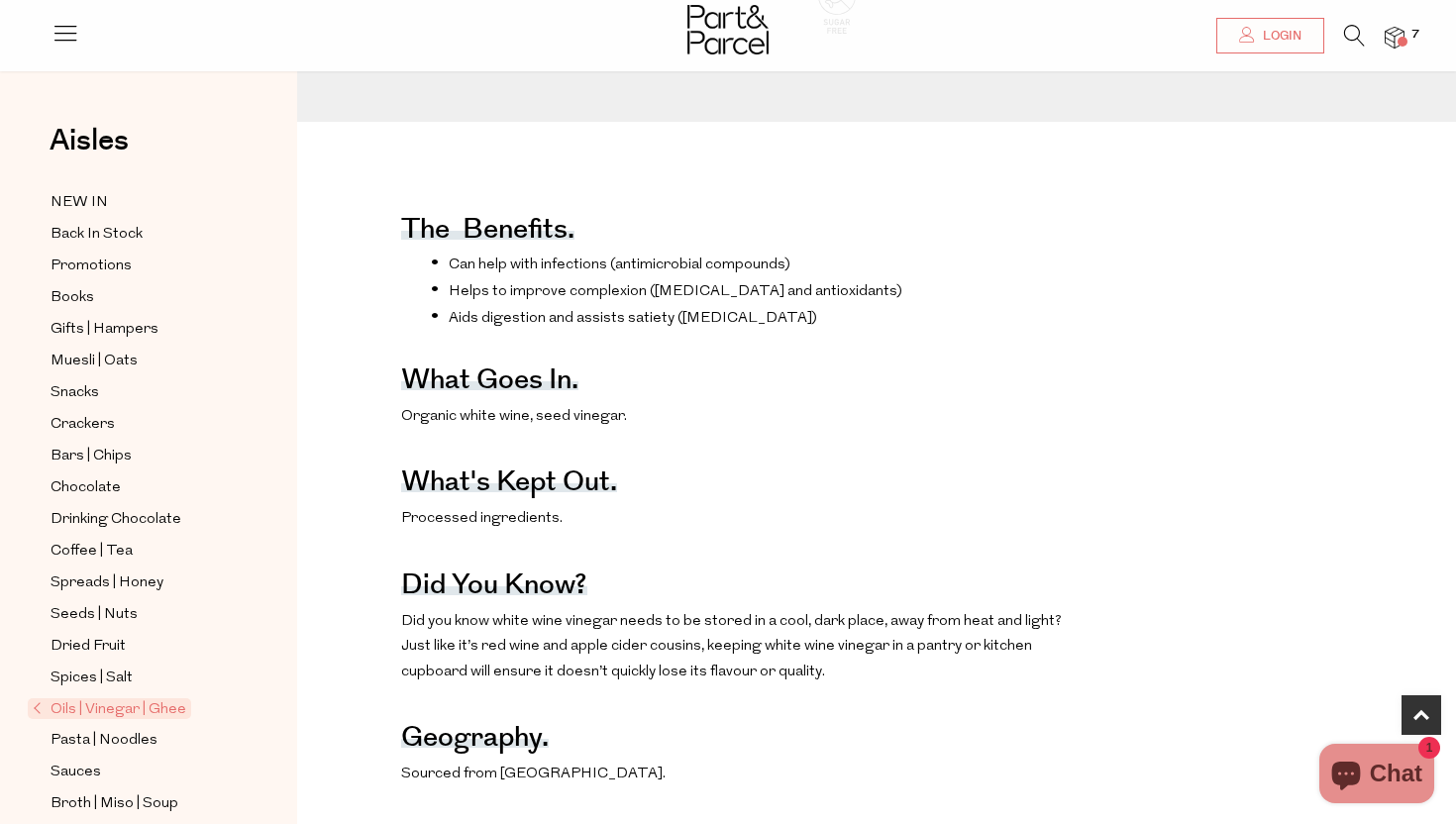 click at bounding box center (1395, 38) 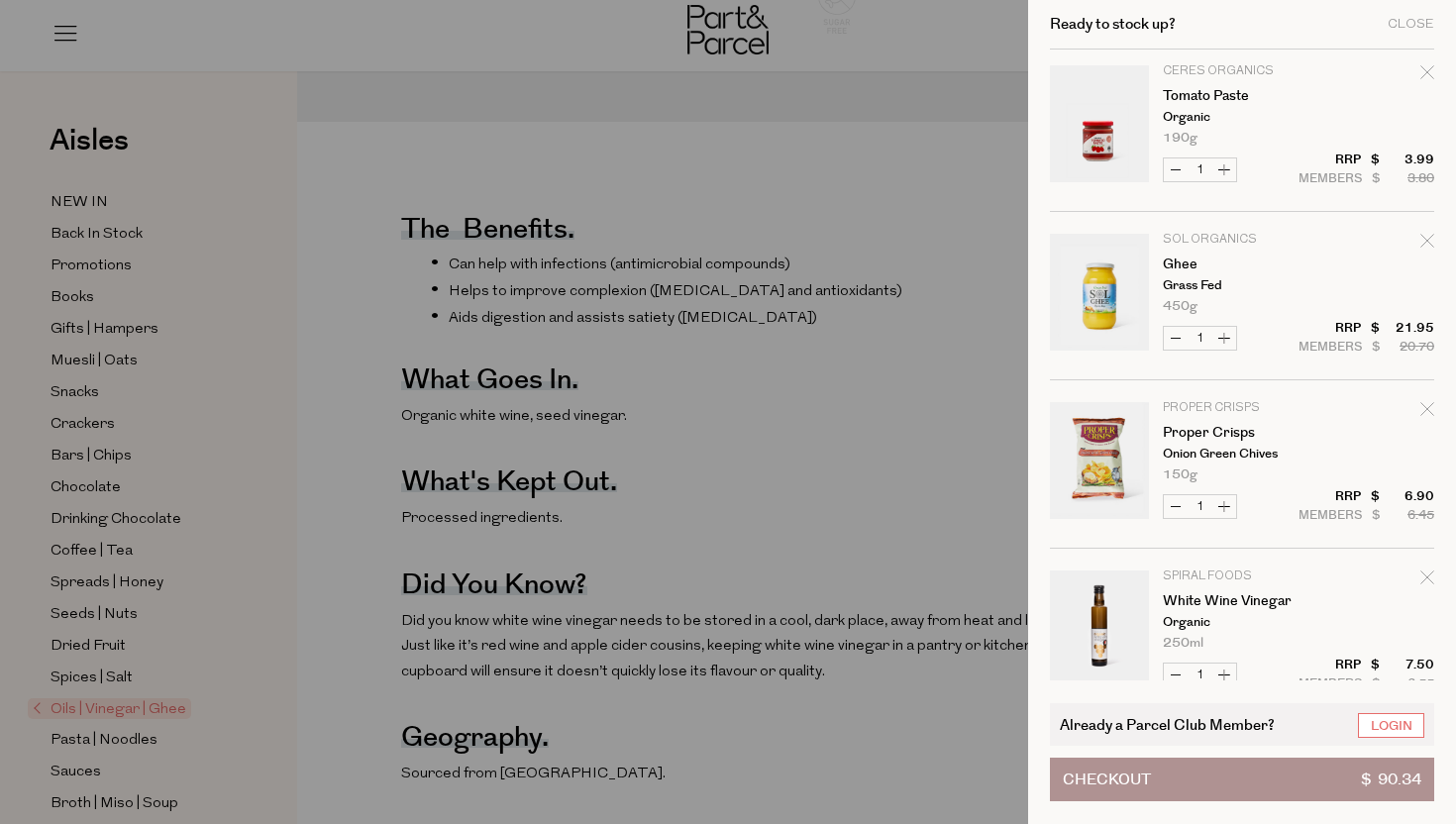 scroll, scrollTop: 182, scrollLeft: 0, axis: vertical 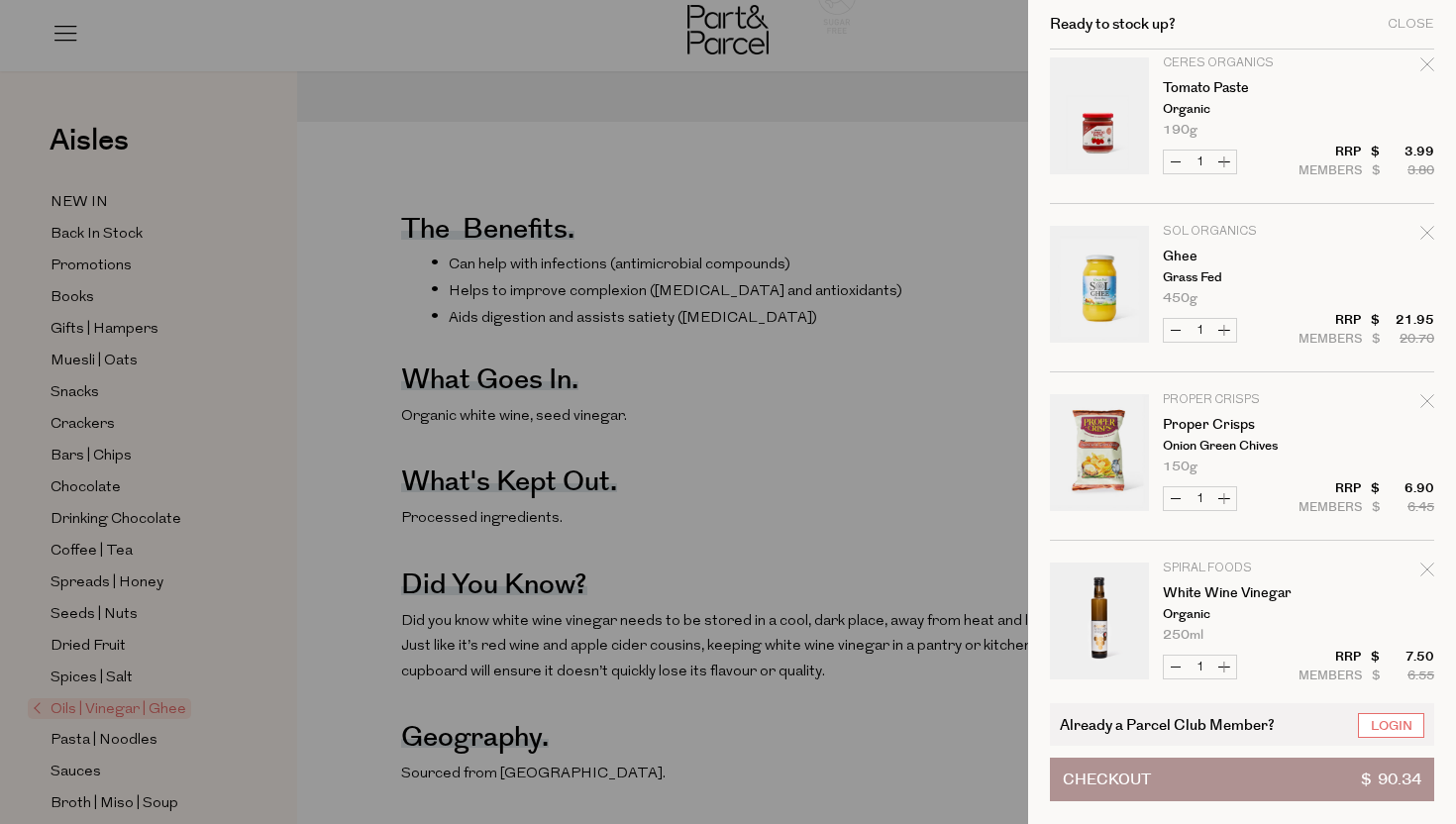 click 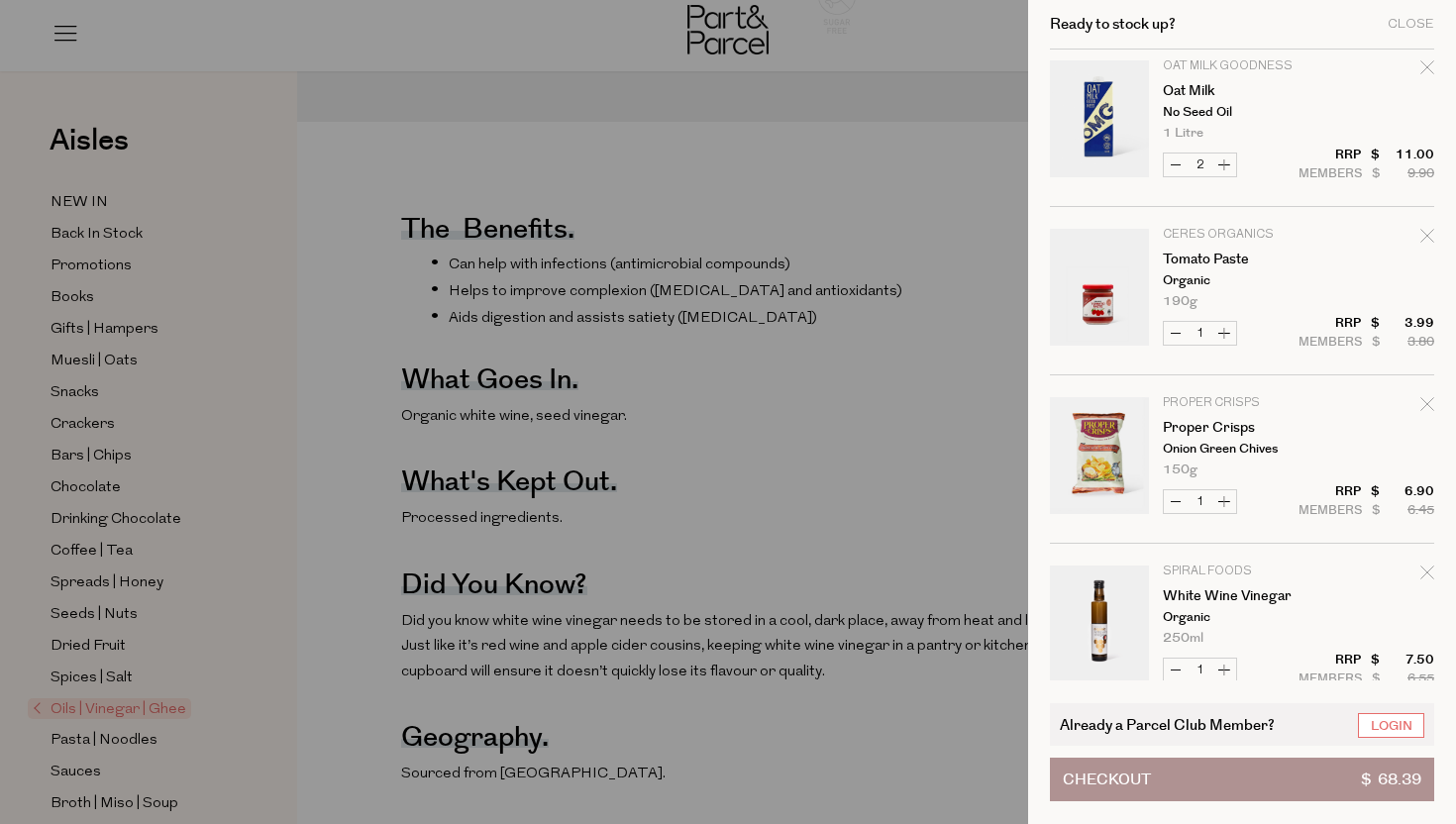 scroll, scrollTop: 0, scrollLeft: 0, axis: both 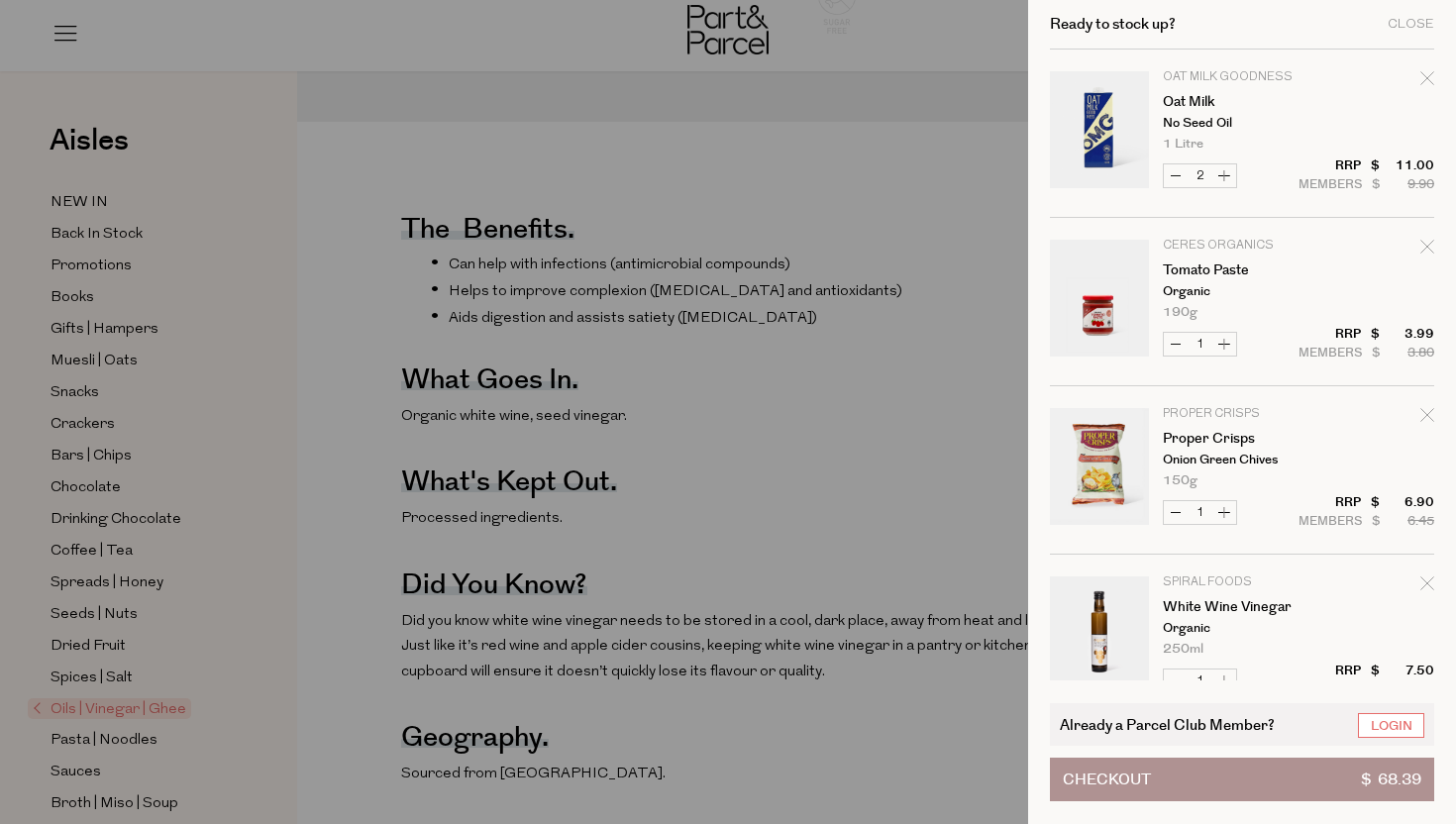 click 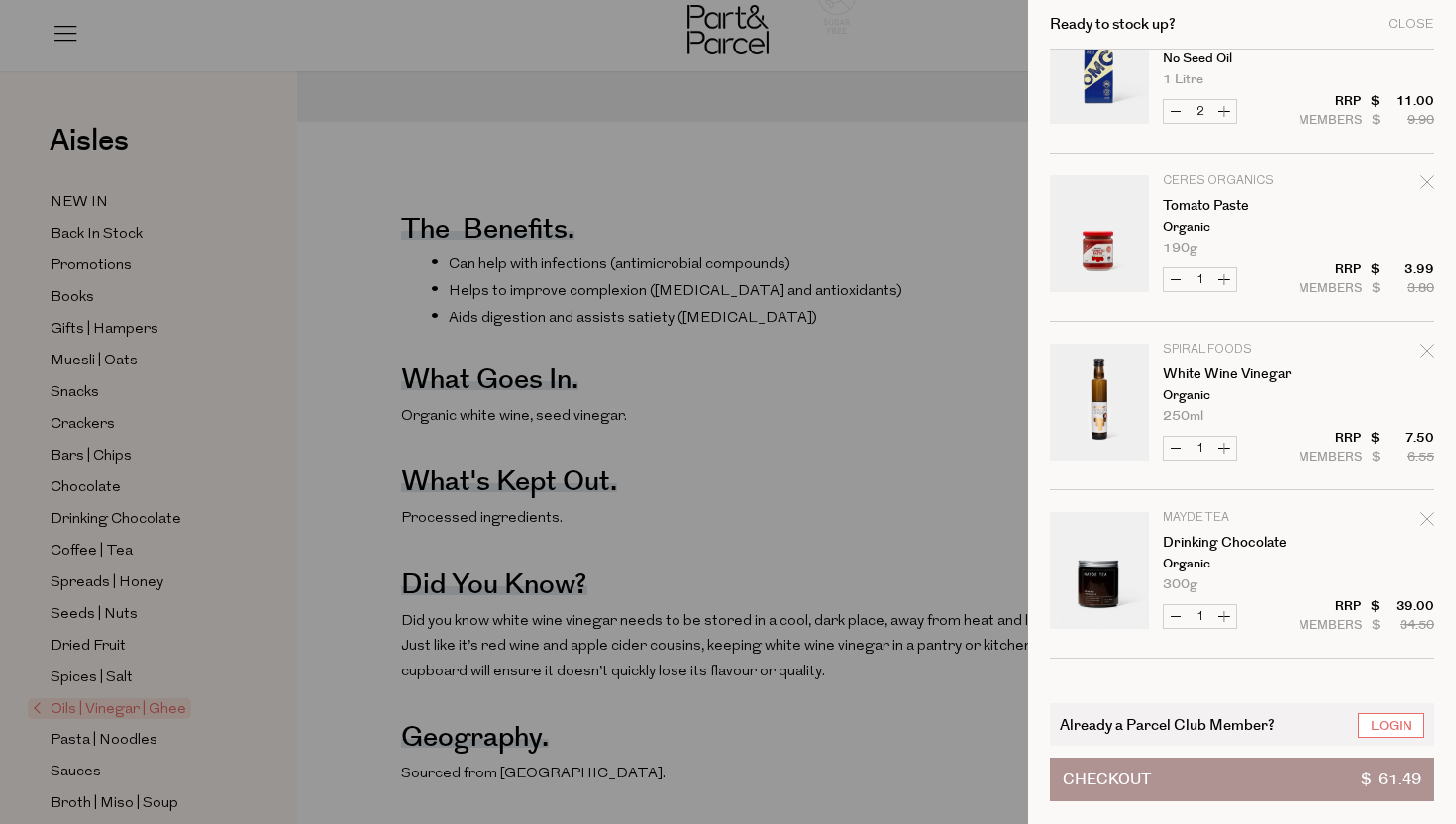scroll, scrollTop: 0, scrollLeft: 0, axis: both 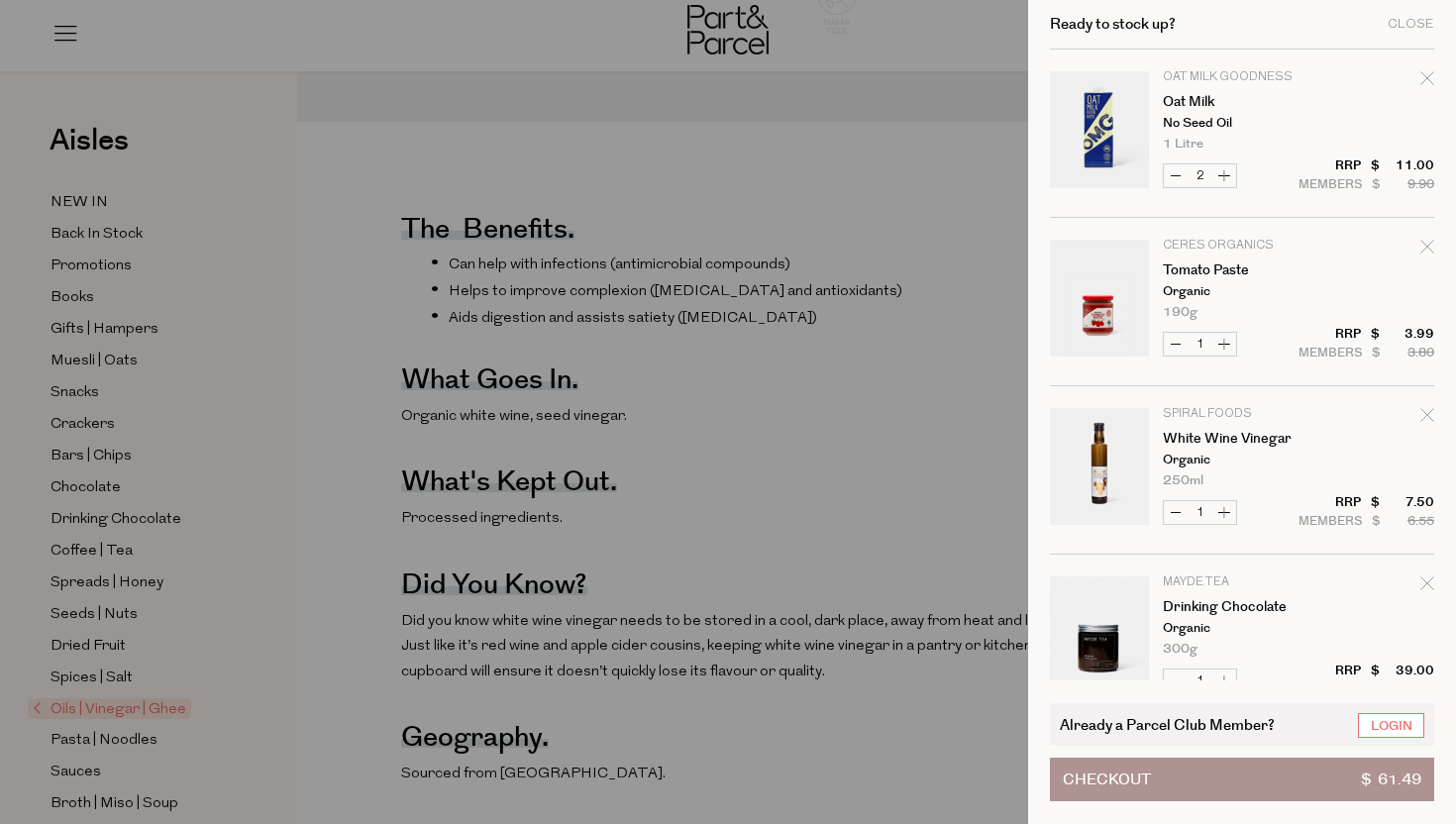 click at bounding box center (728, 412) 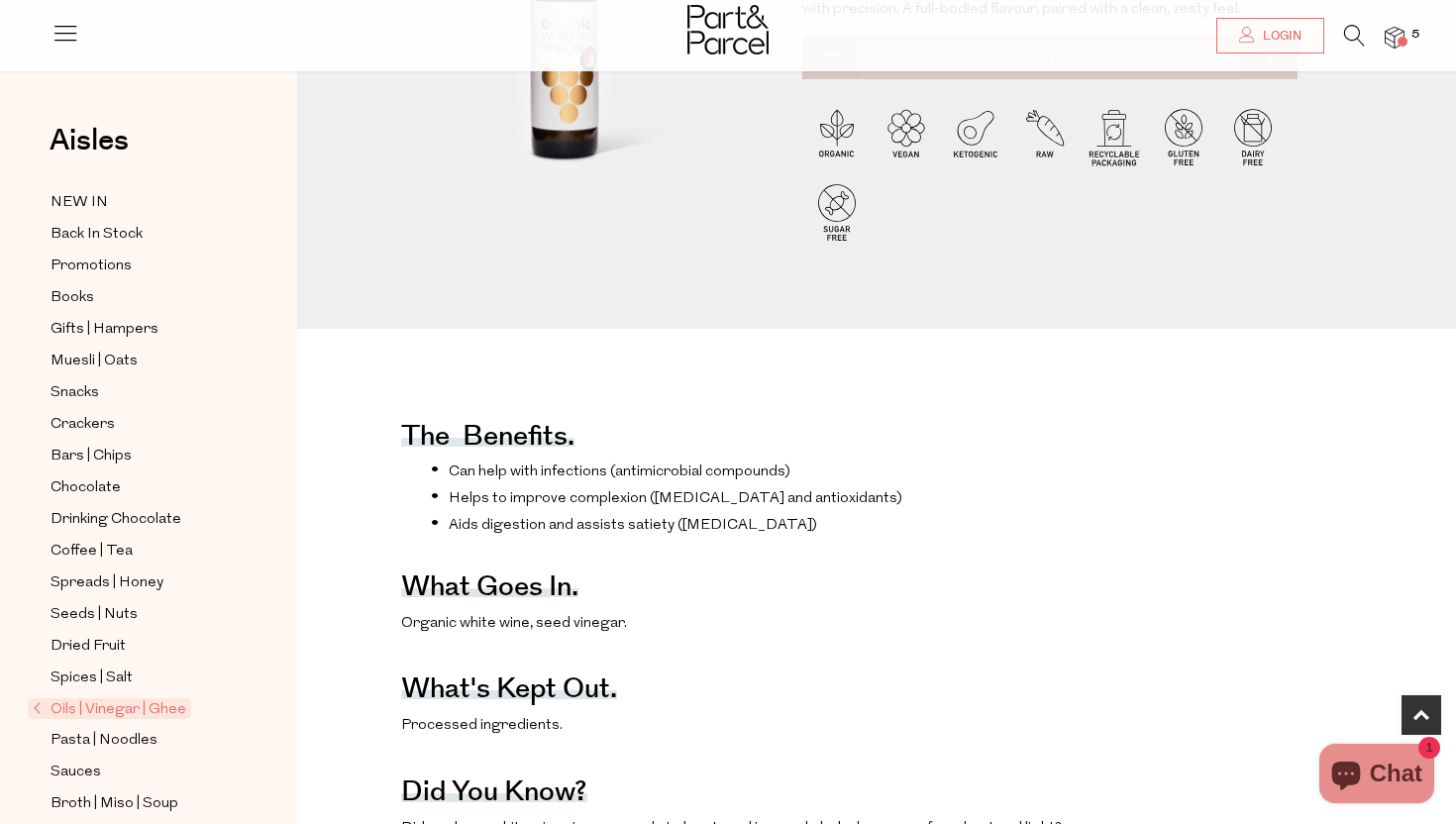 scroll, scrollTop: 0, scrollLeft: 0, axis: both 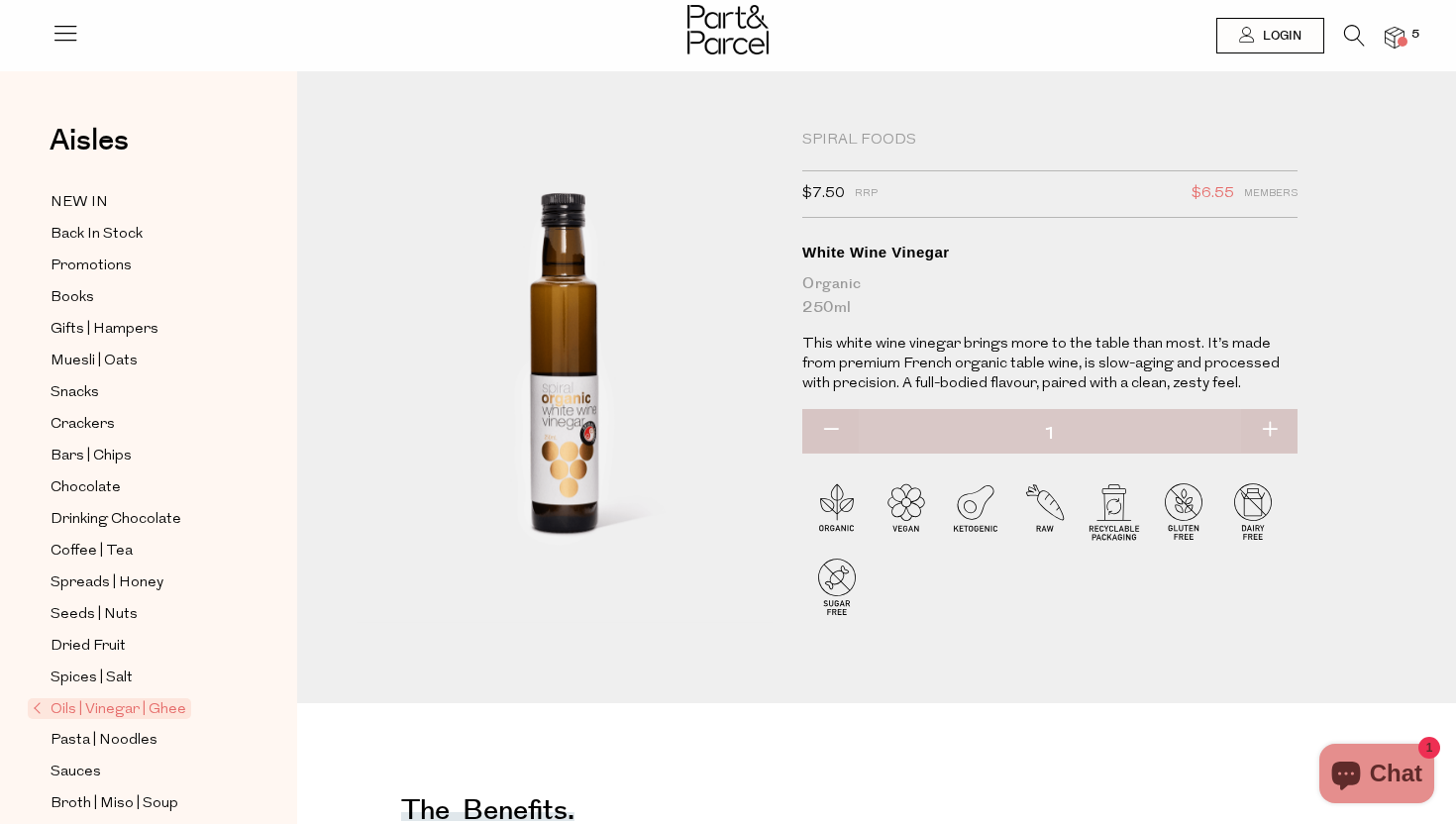 click at bounding box center (1354, 36) 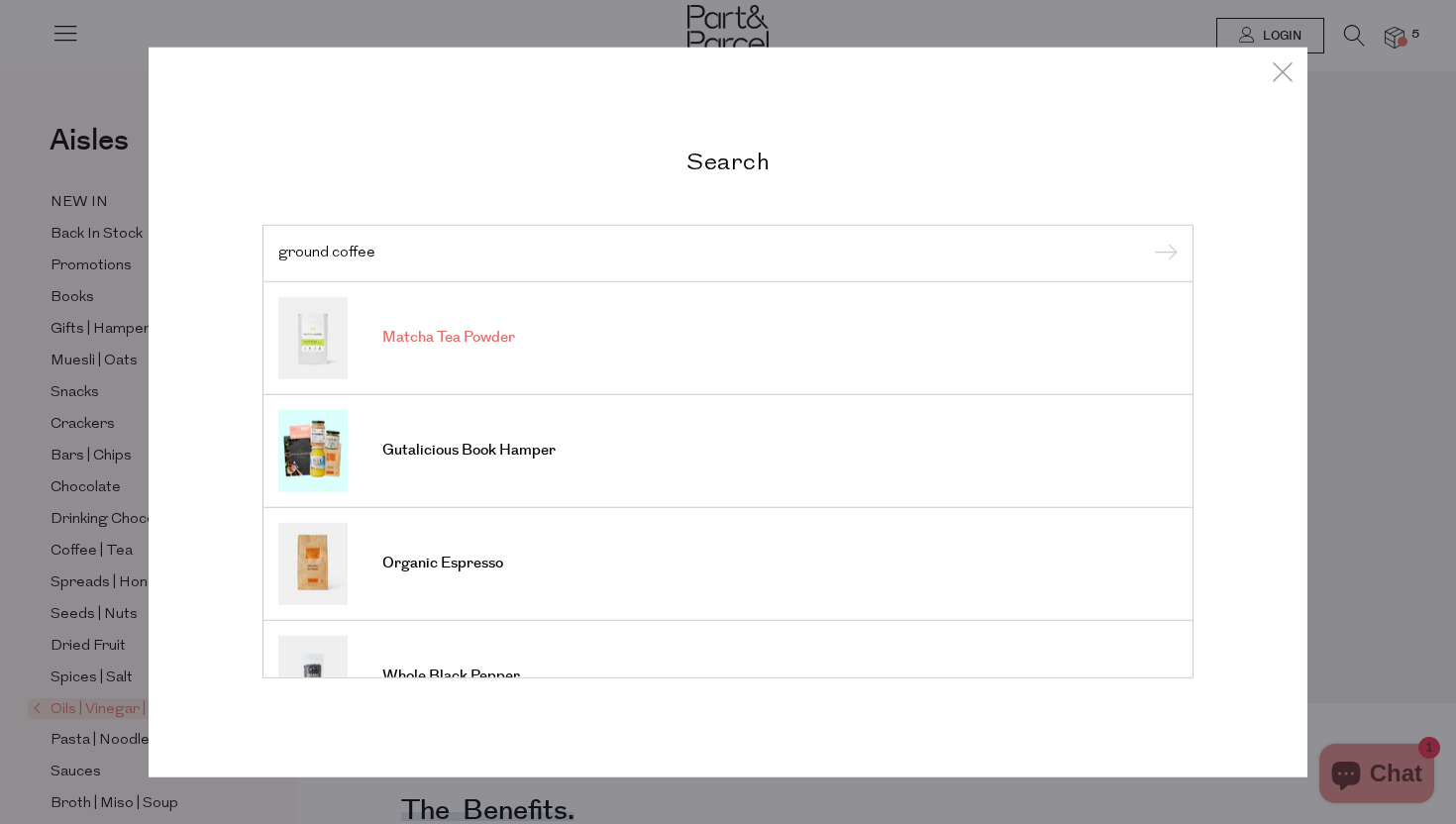 type on "ground coffee" 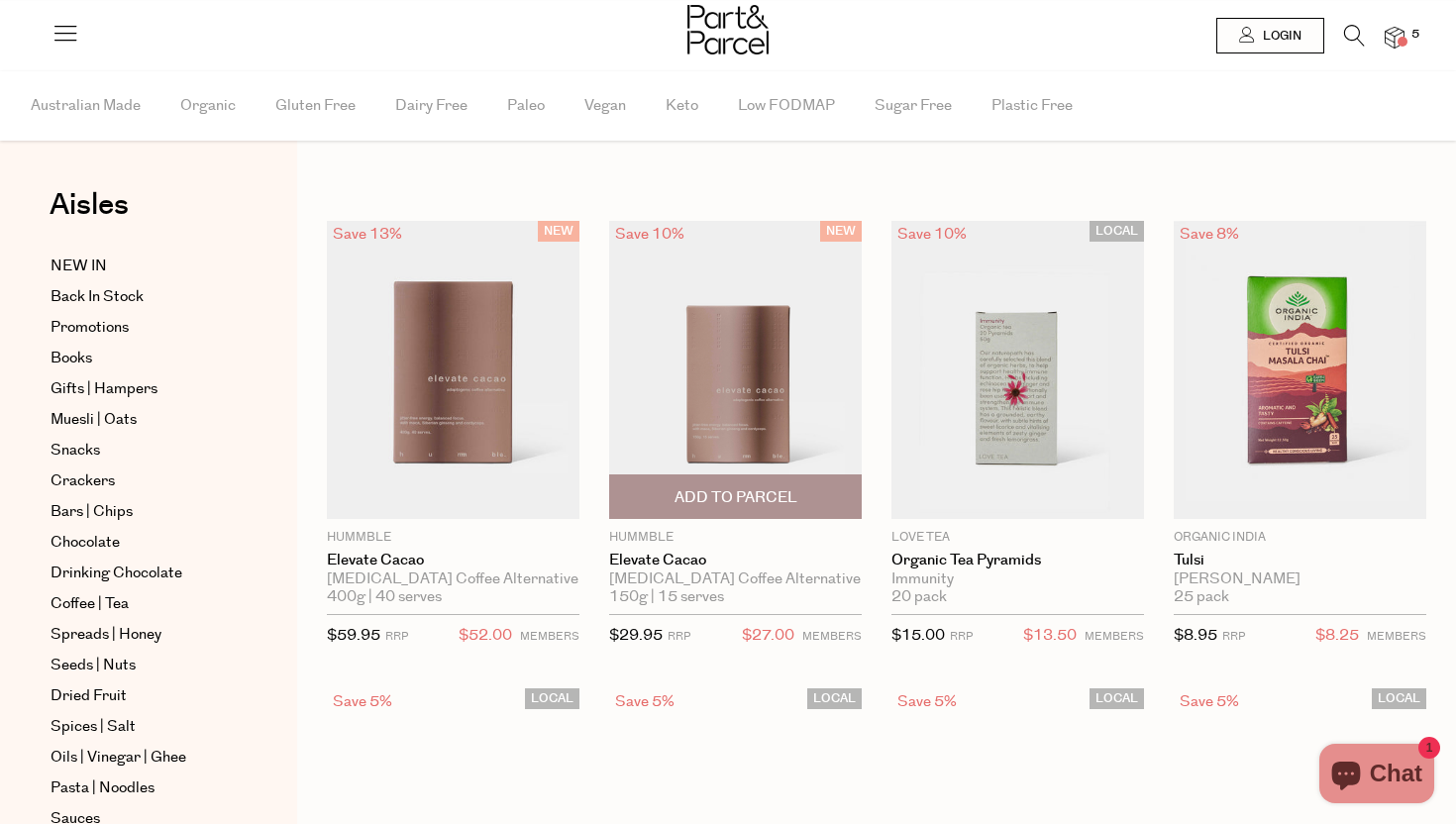 scroll, scrollTop: 0, scrollLeft: 0, axis: both 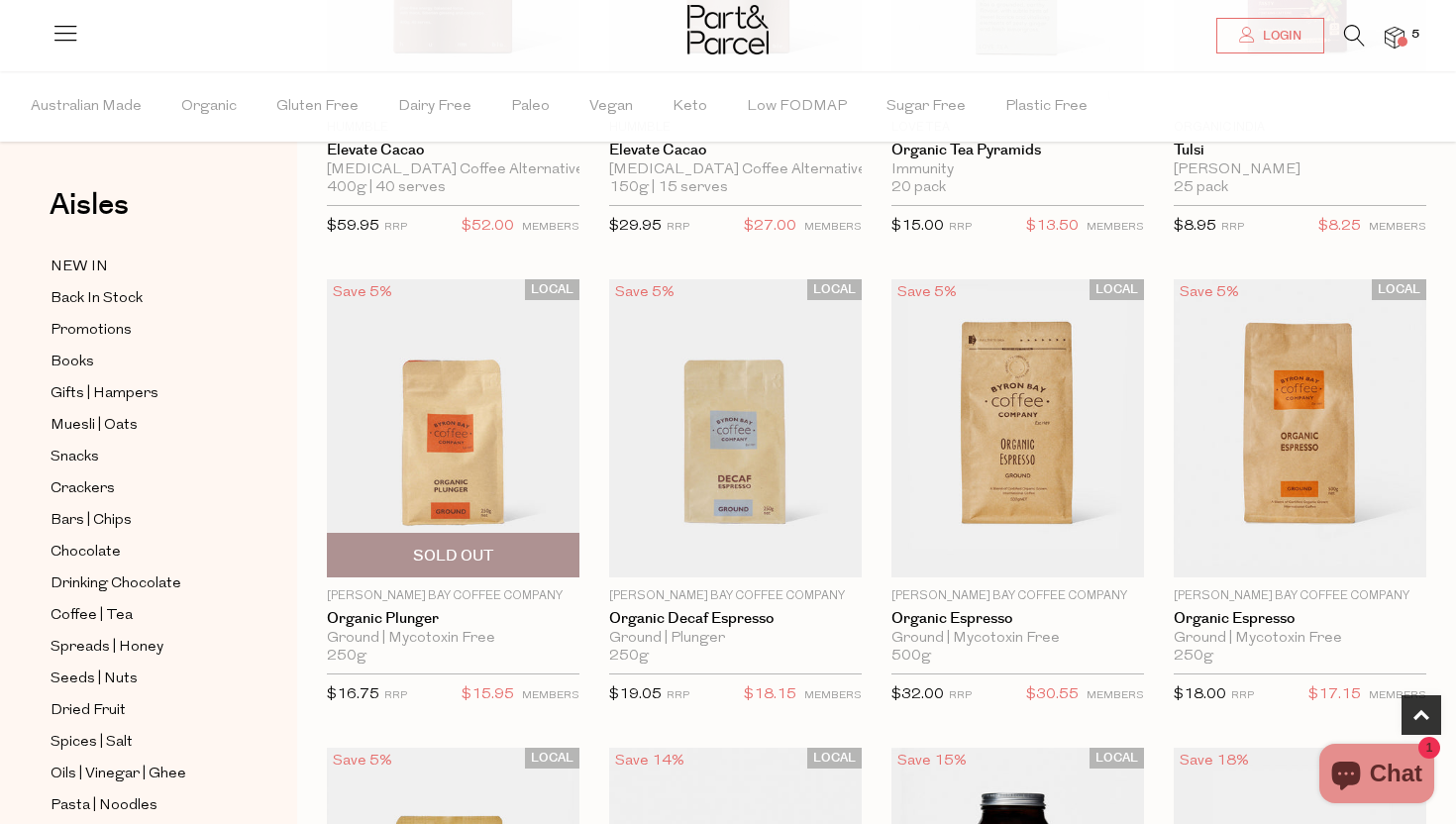 click at bounding box center (453, 428) 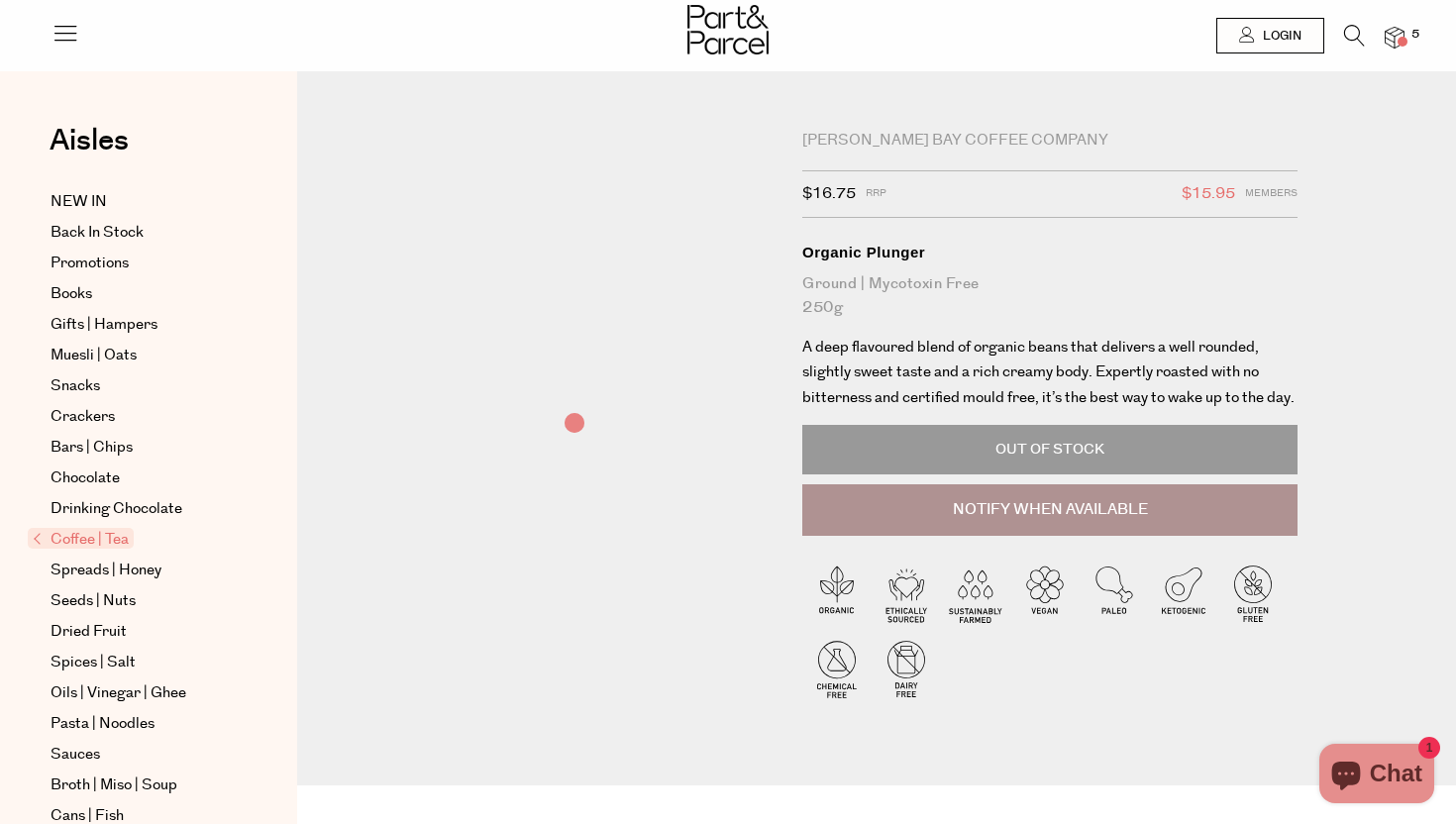 scroll, scrollTop: 0, scrollLeft: 0, axis: both 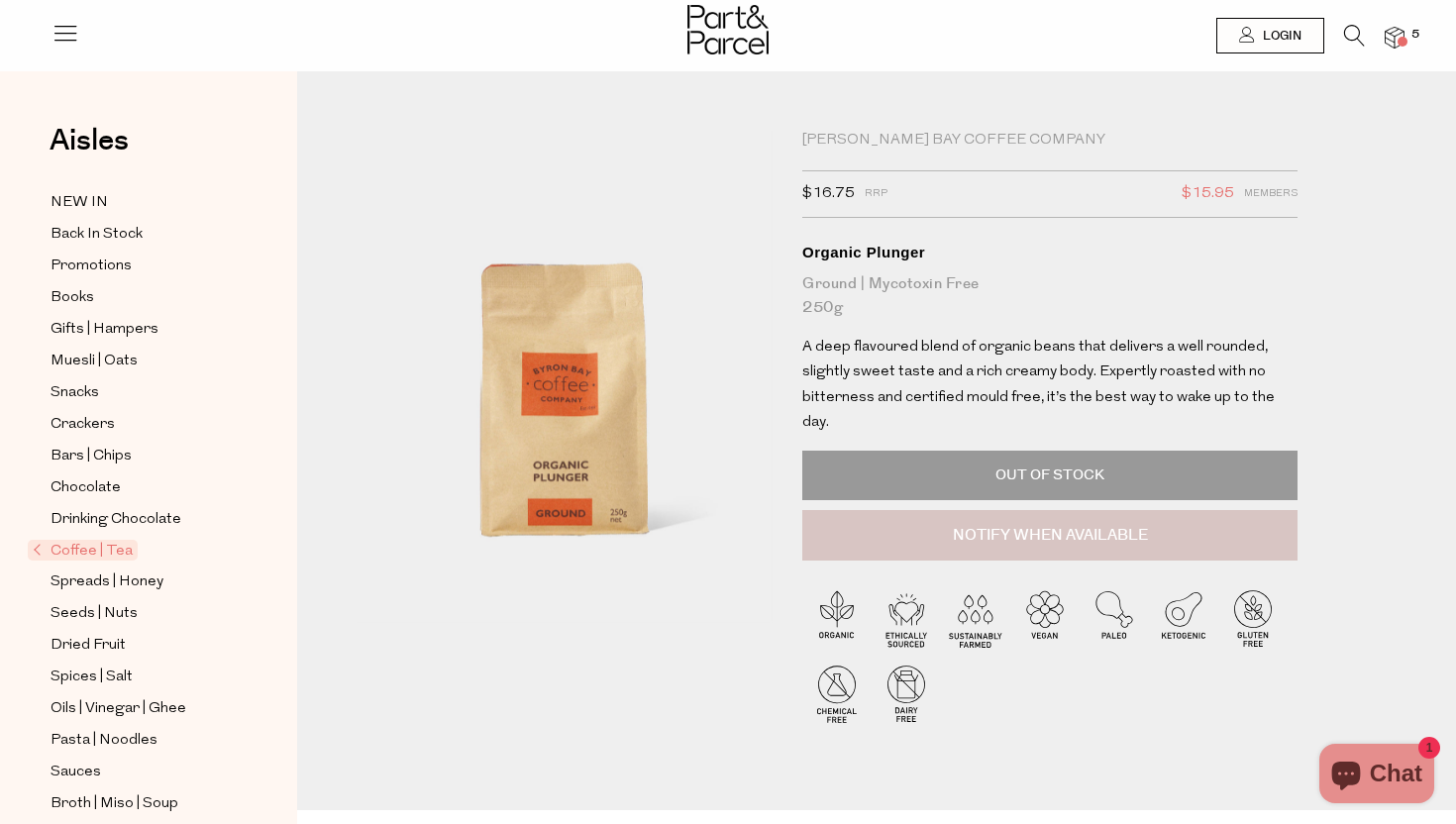 click on "Notify When Available" at bounding box center (1050, 536) 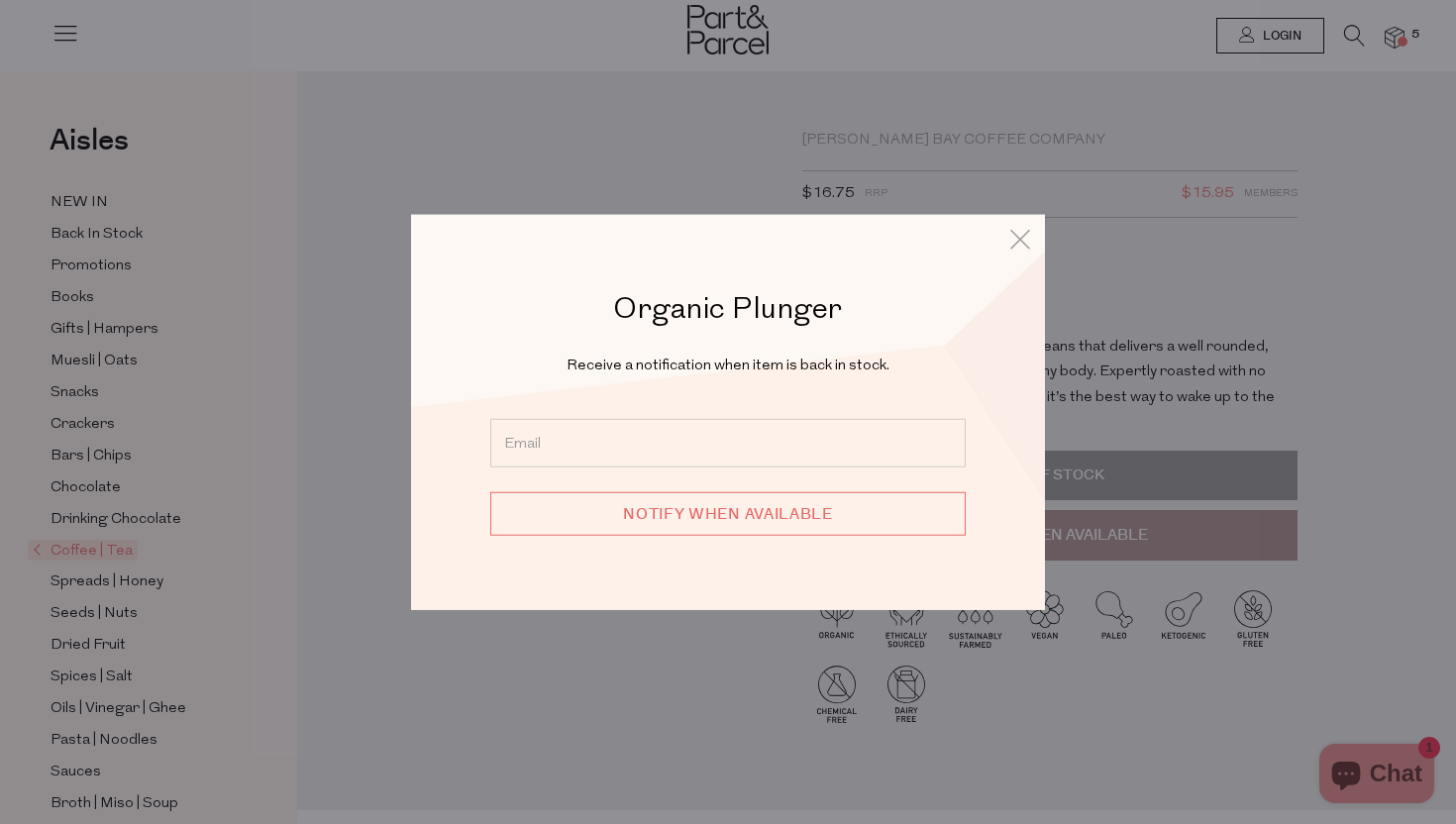 click at bounding box center [728, 442] 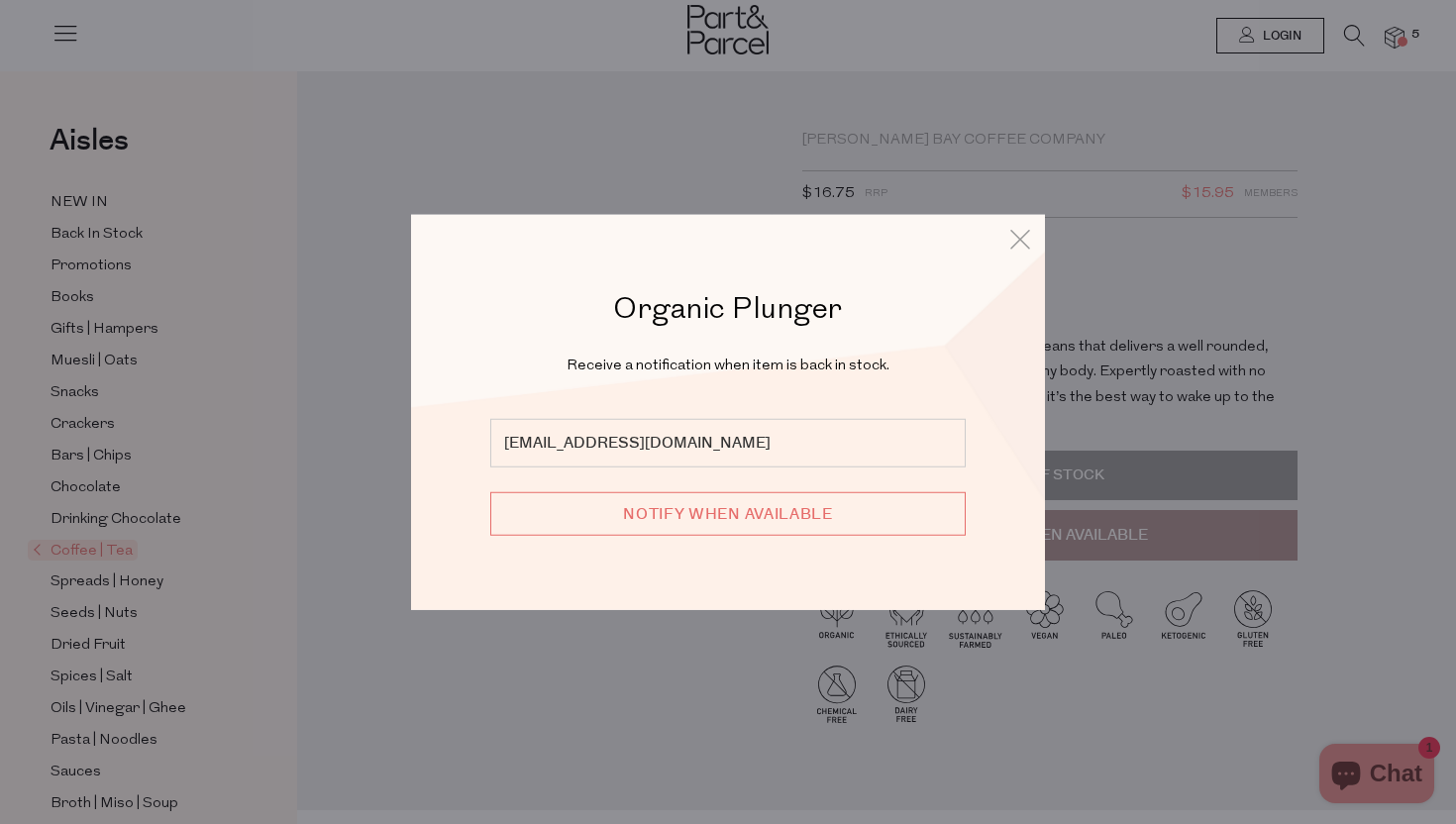 click on "Notify when available" at bounding box center (728, 513) 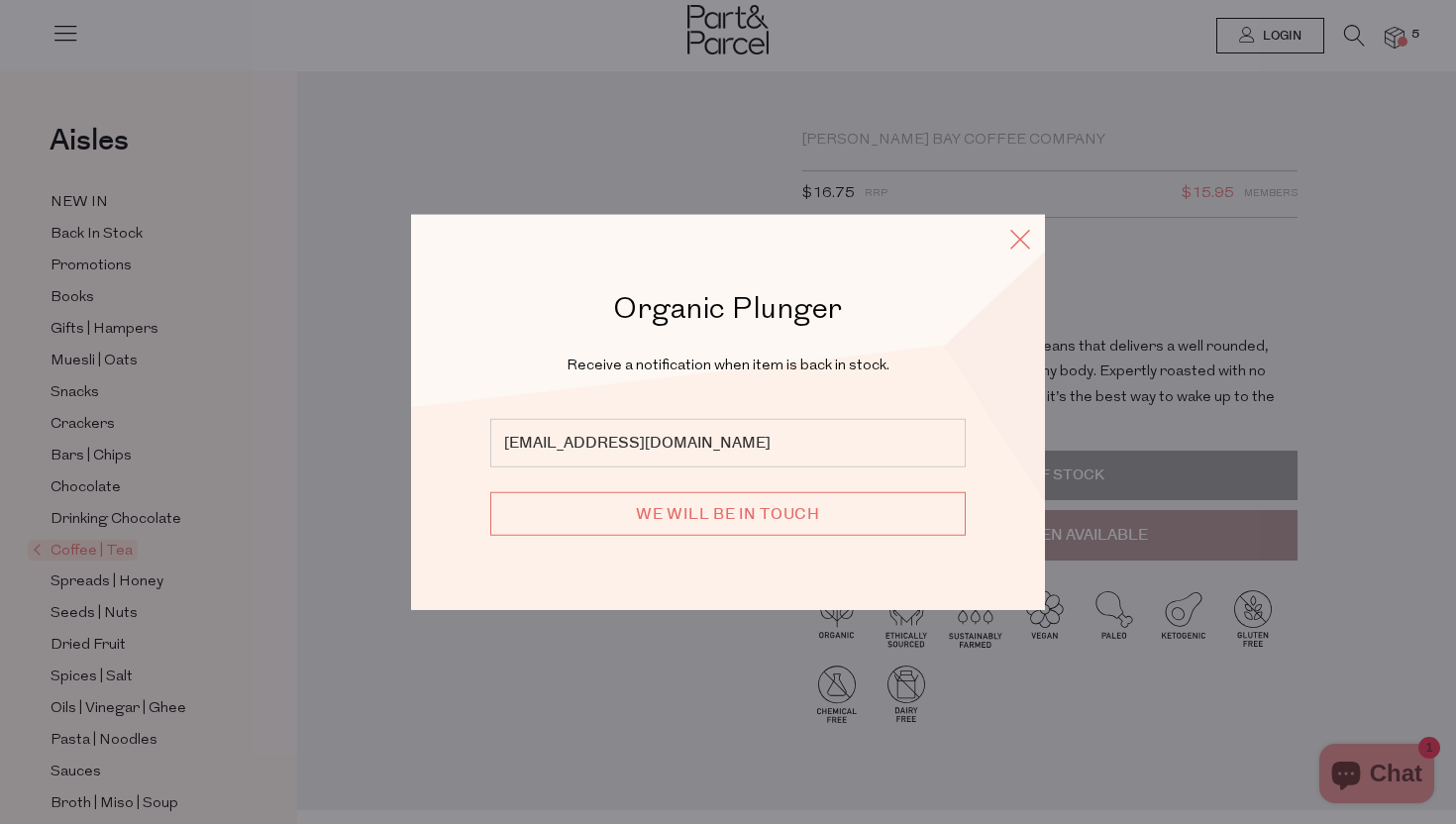 click at bounding box center [1020, 239] 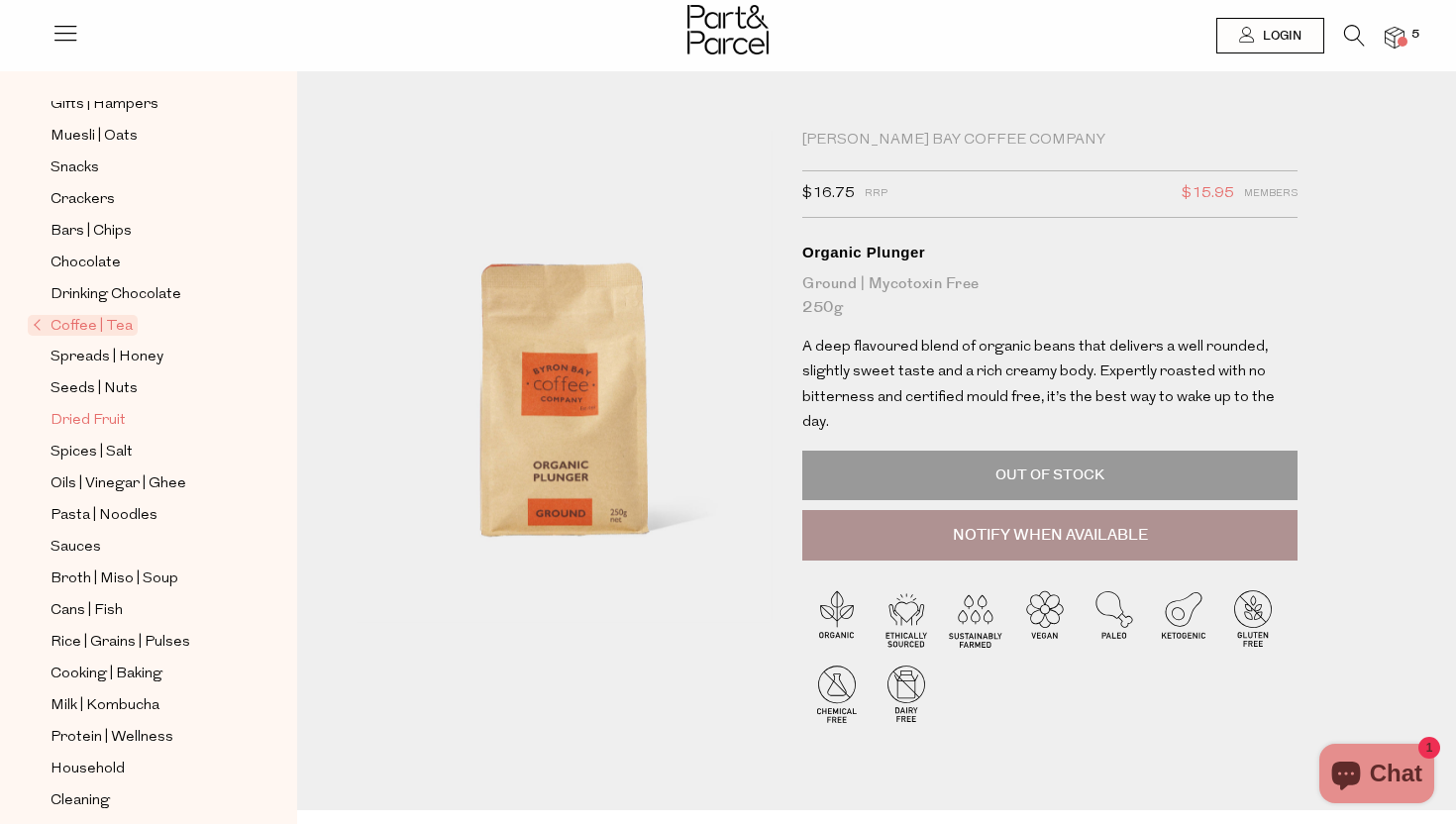 scroll, scrollTop: 227, scrollLeft: 0, axis: vertical 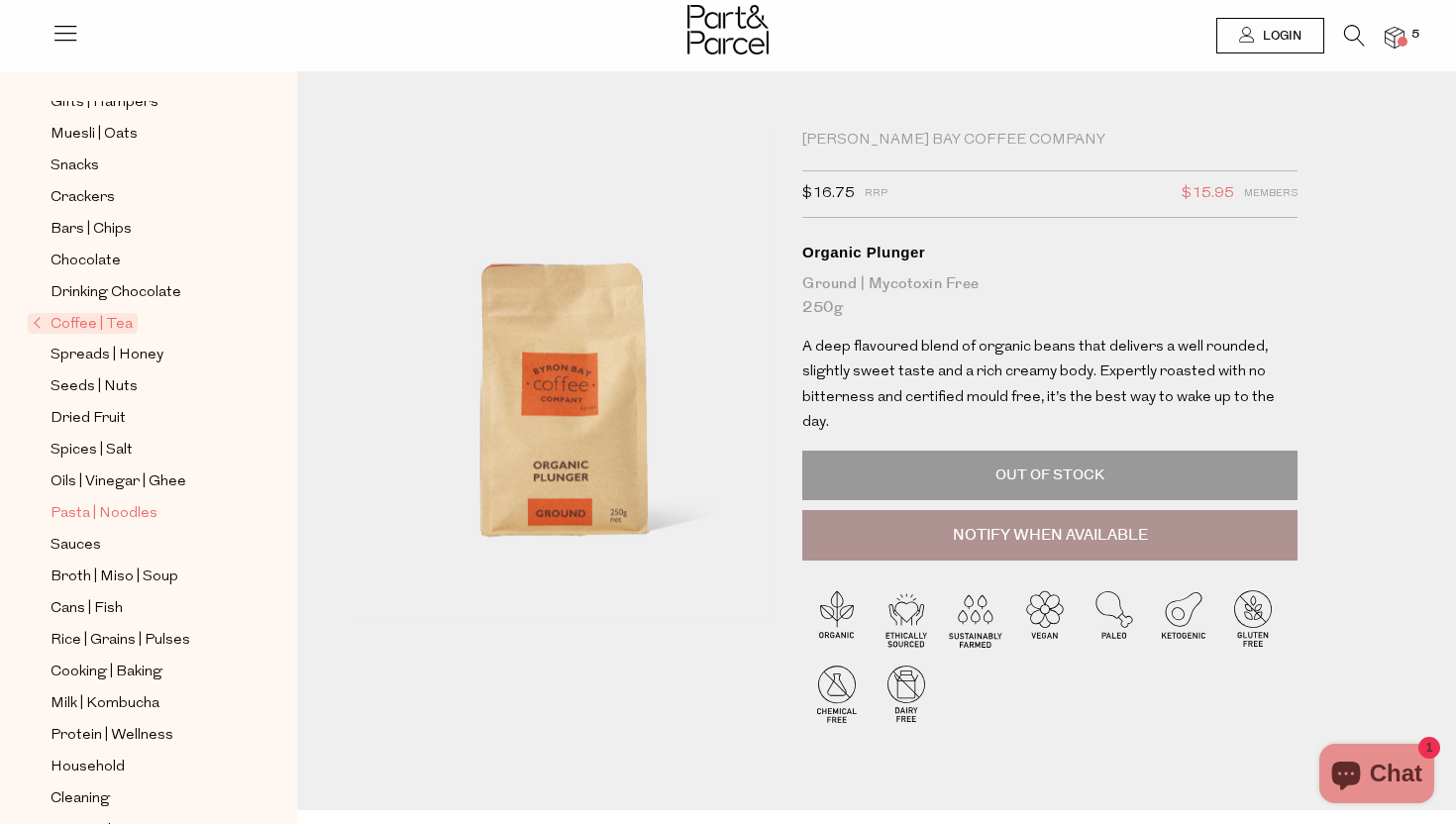 click on "Pasta | Noodles" at bounding box center (104, 514) 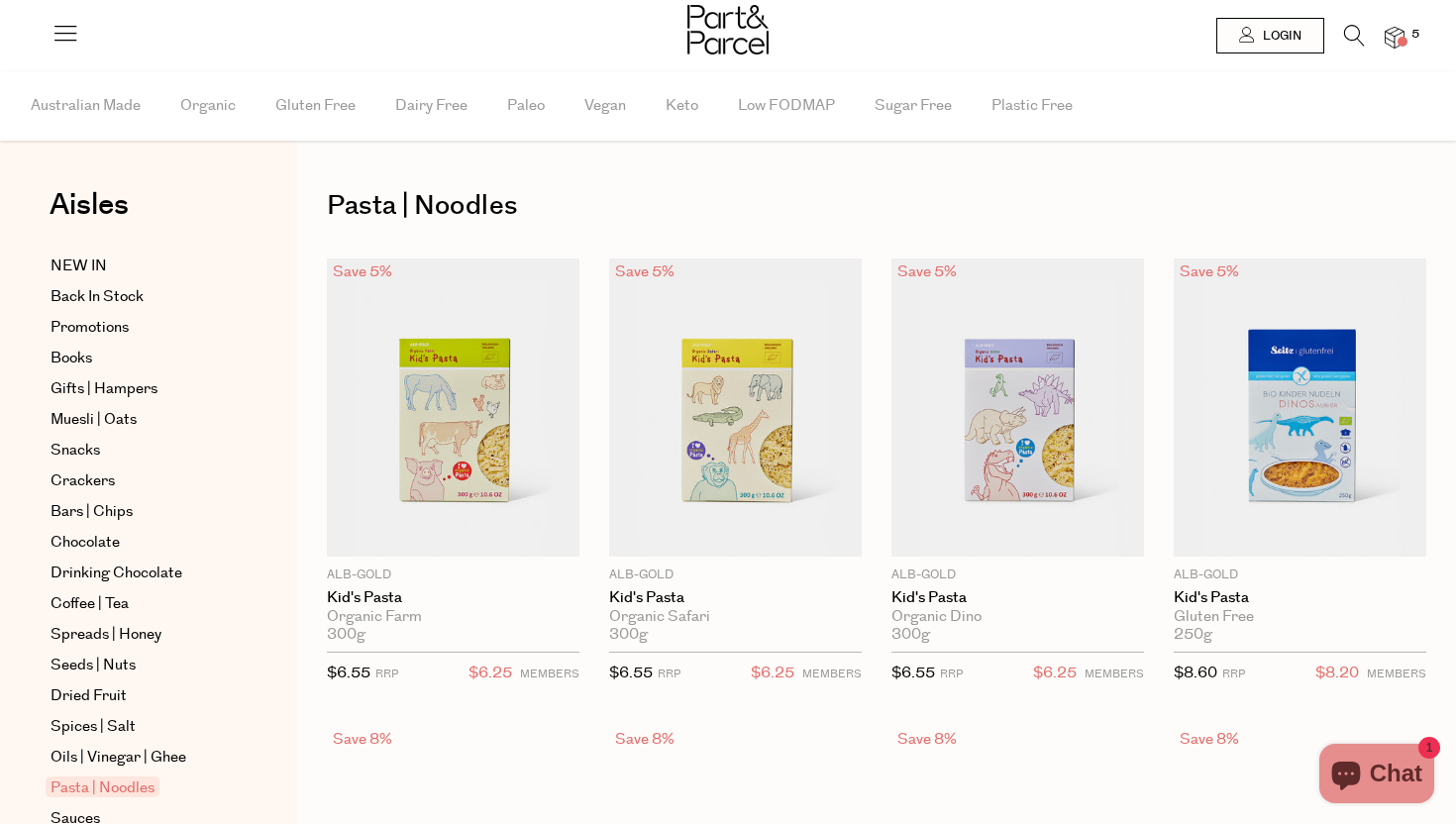 scroll, scrollTop: 0, scrollLeft: 0, axis: both 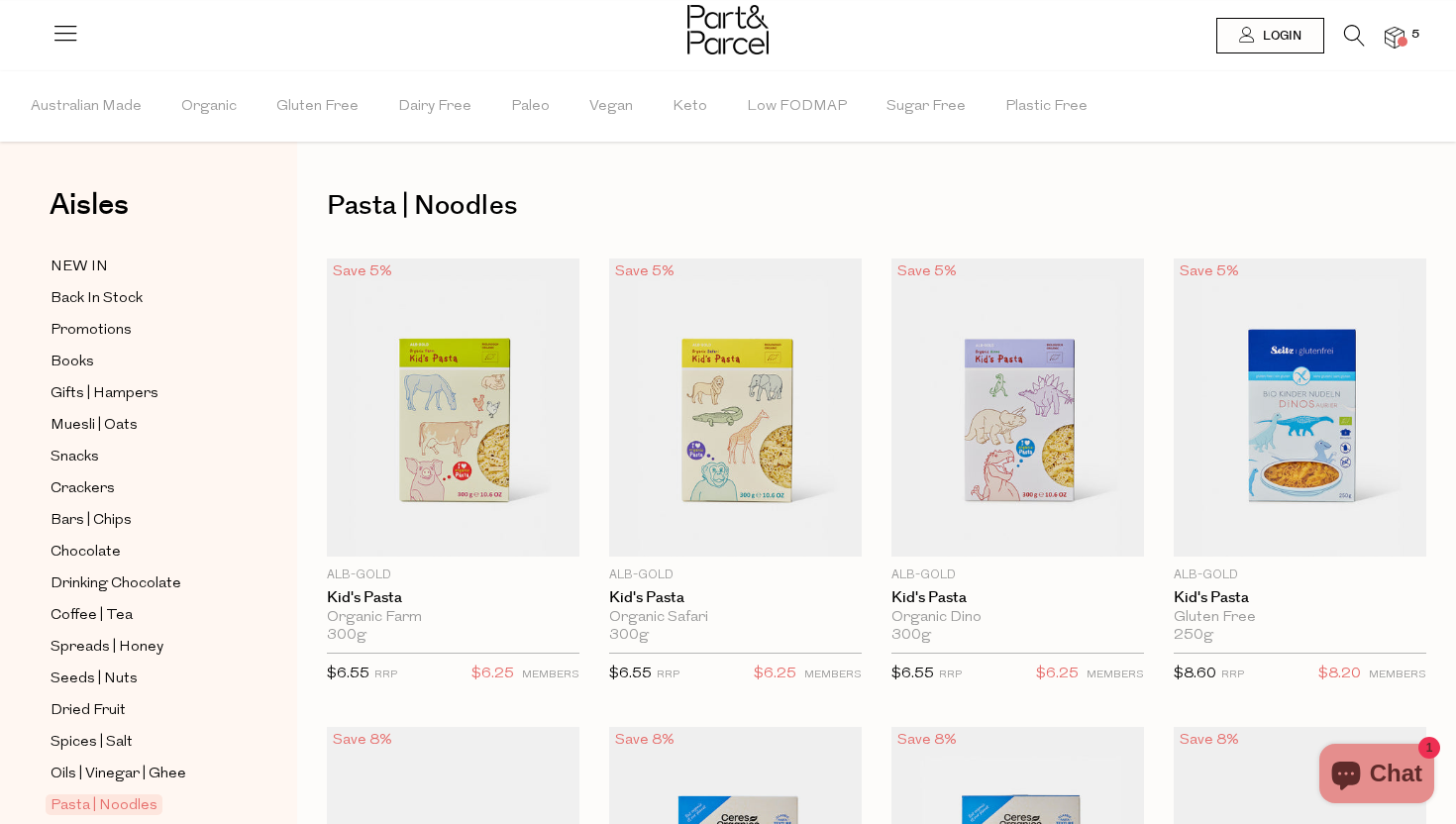click at bounding box center (1354, 36) 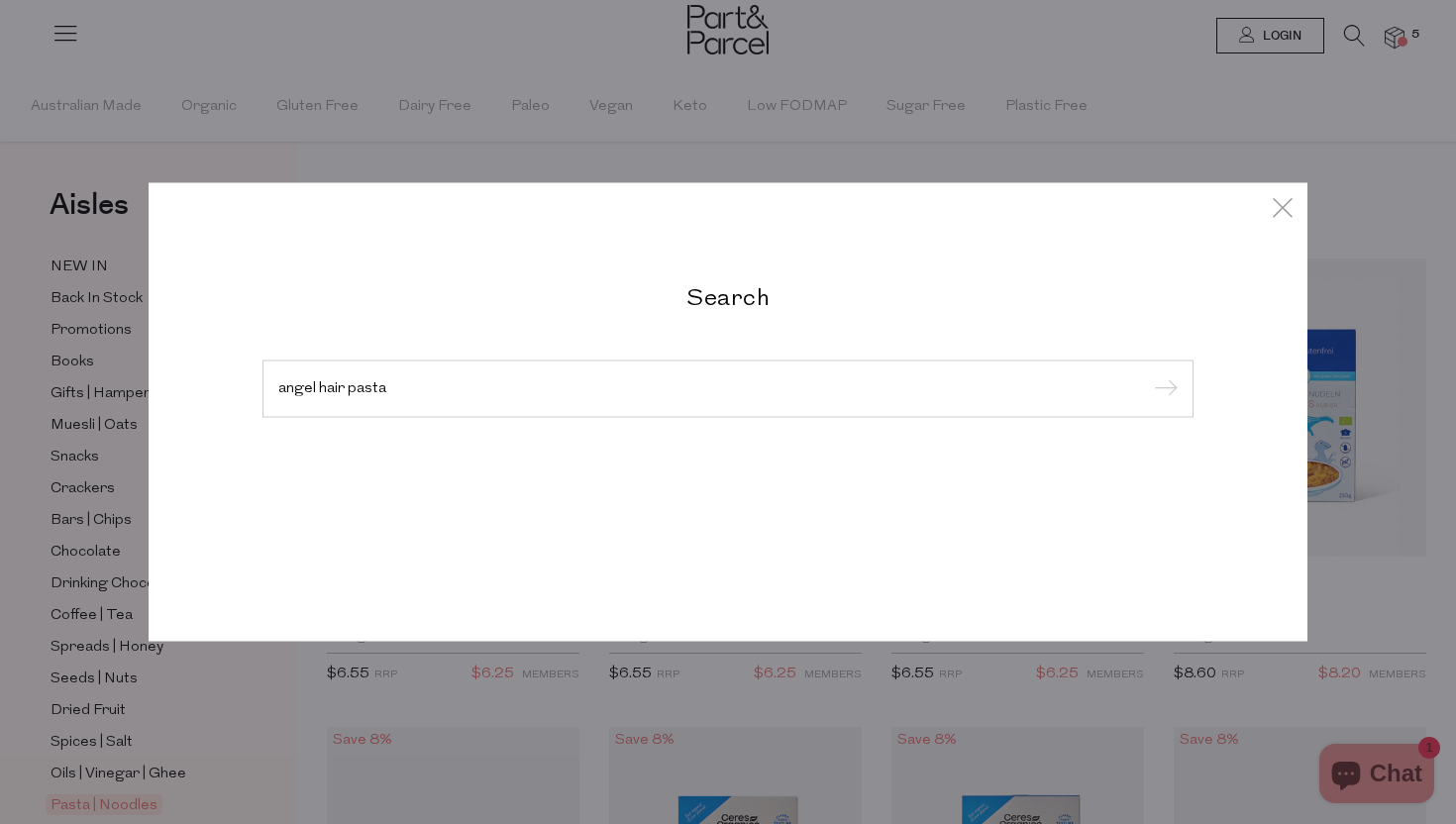 type on "angel hair pasta" 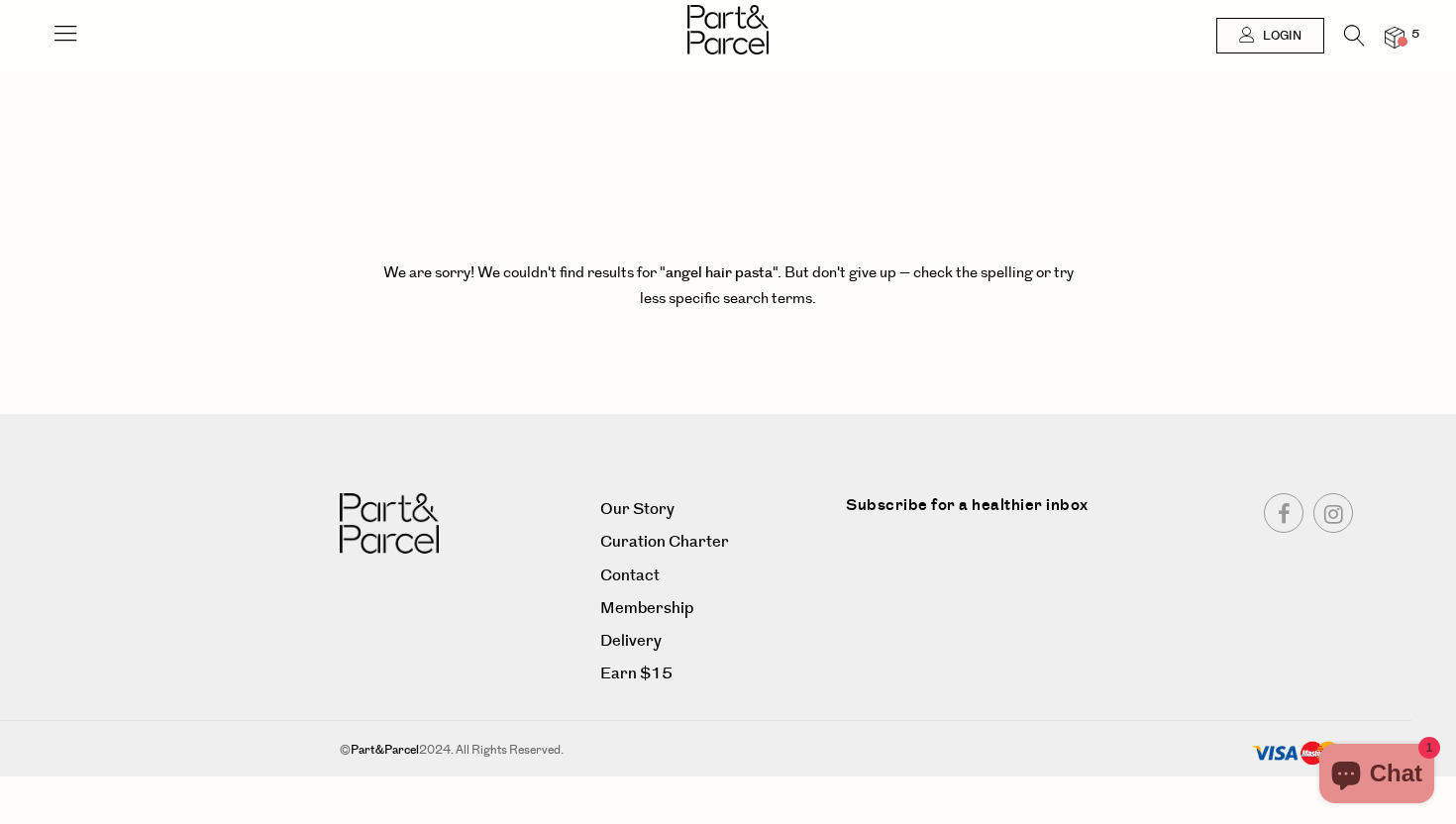 scroll, scrollTop: 0, scrollLeft: 0, axis: both 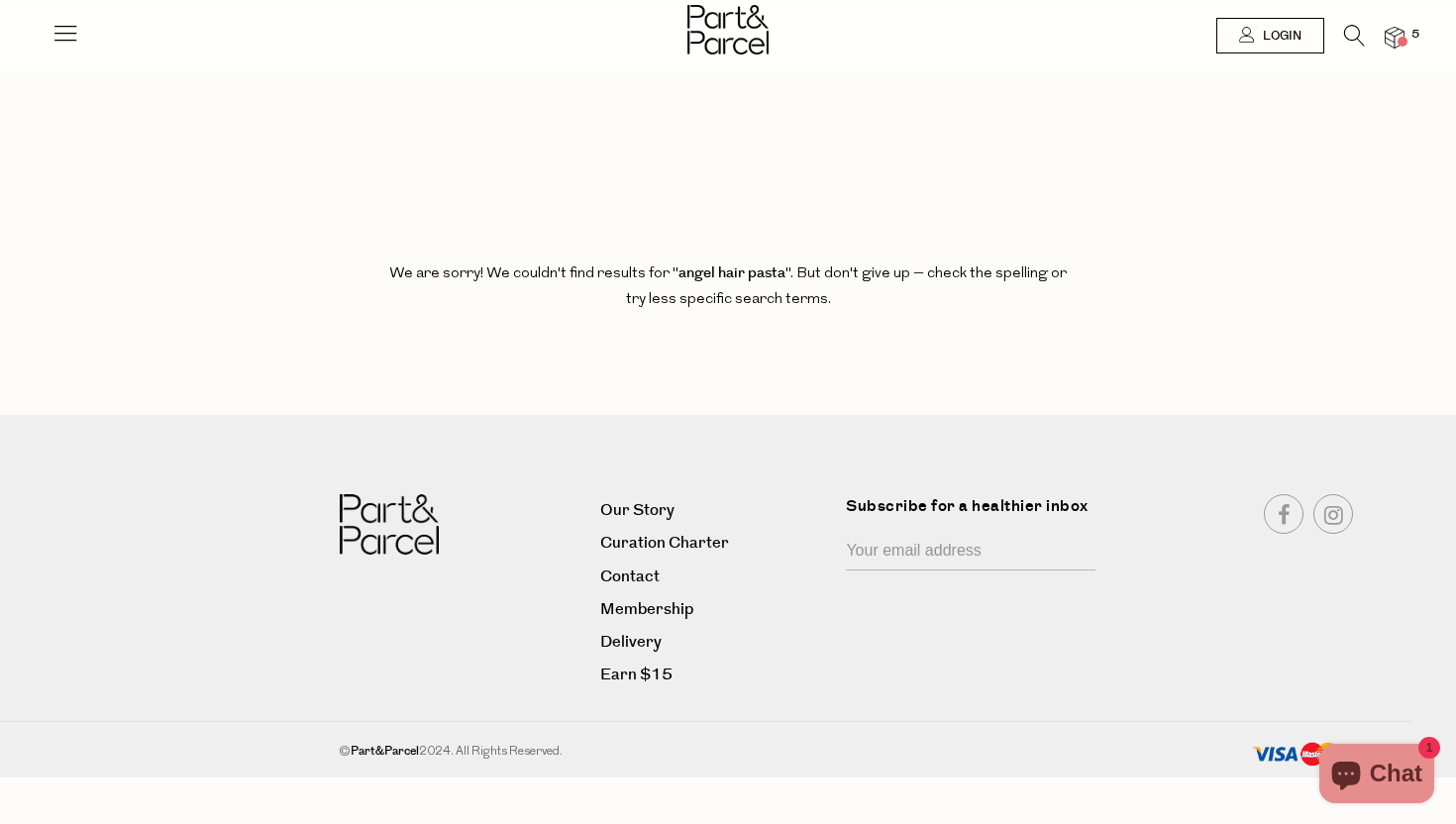 click at bounding box center [1354, 36] 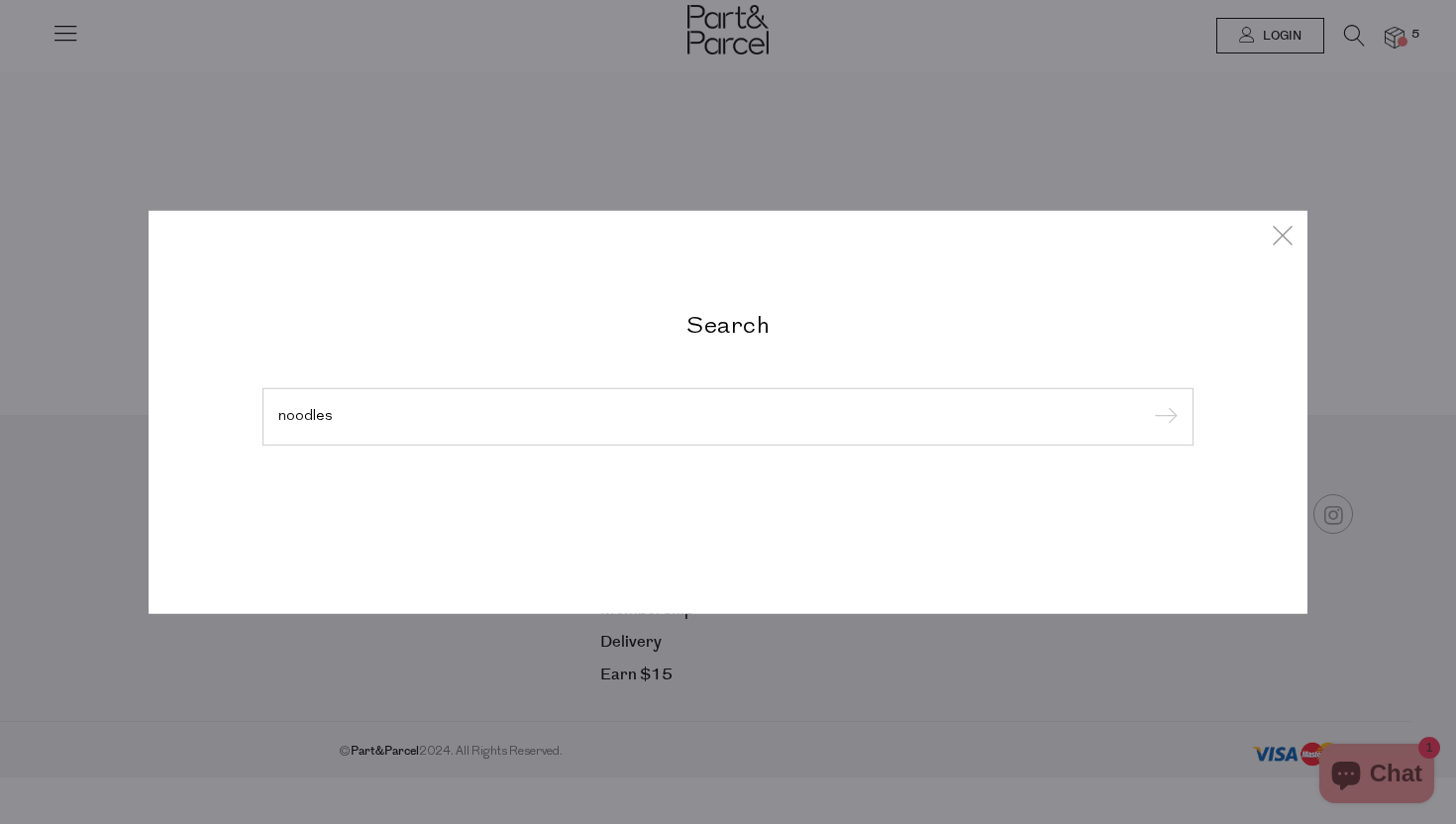 type on "noodles" 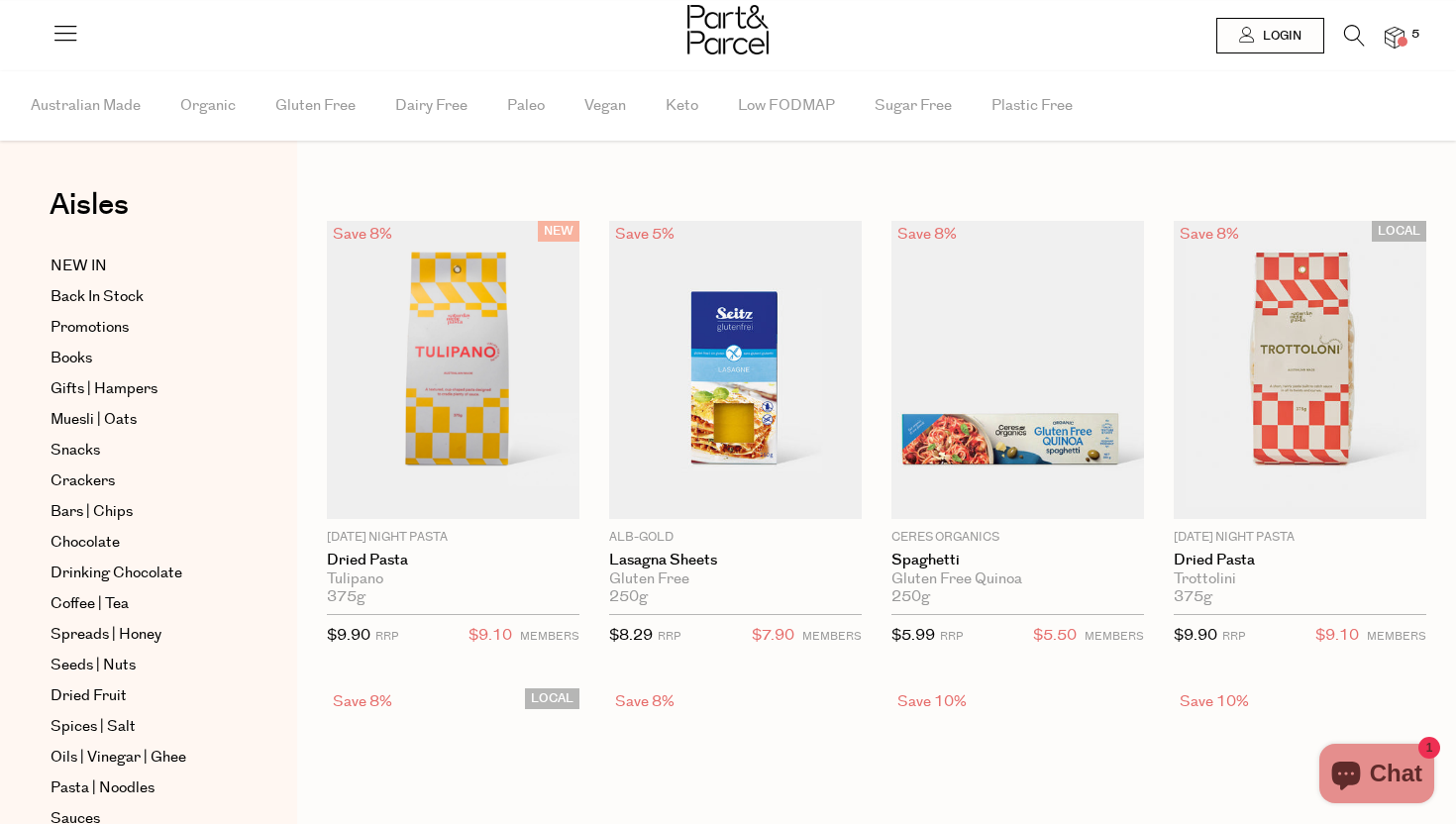 scroll, scrollTop: 0, scrollLeft: 0, axis: both 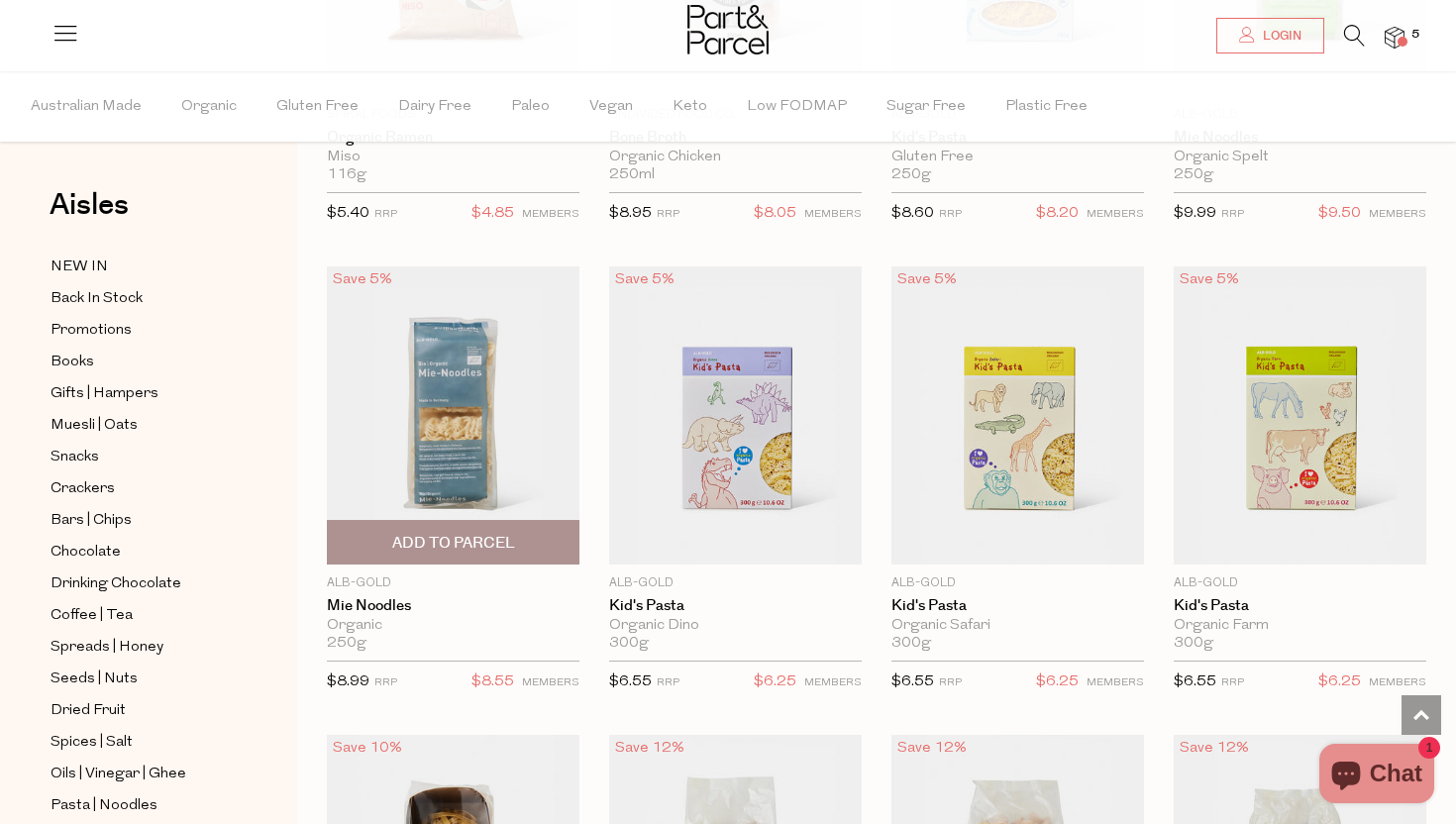 click on "Add To Parcel" at bounding box center (454, 543) 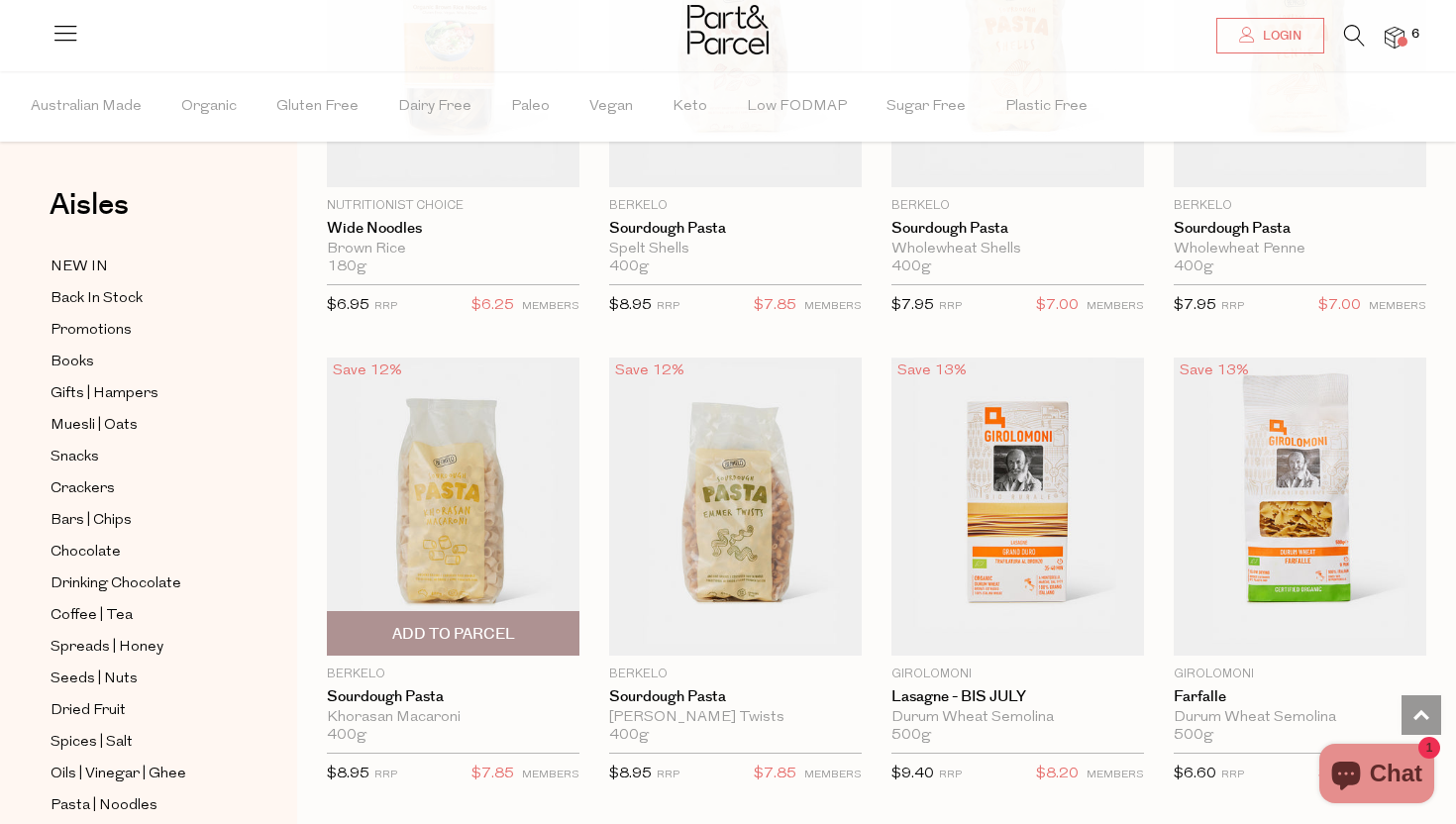 scroll, scrollTop: 2239, scrollLeft: 0, axis: vertical 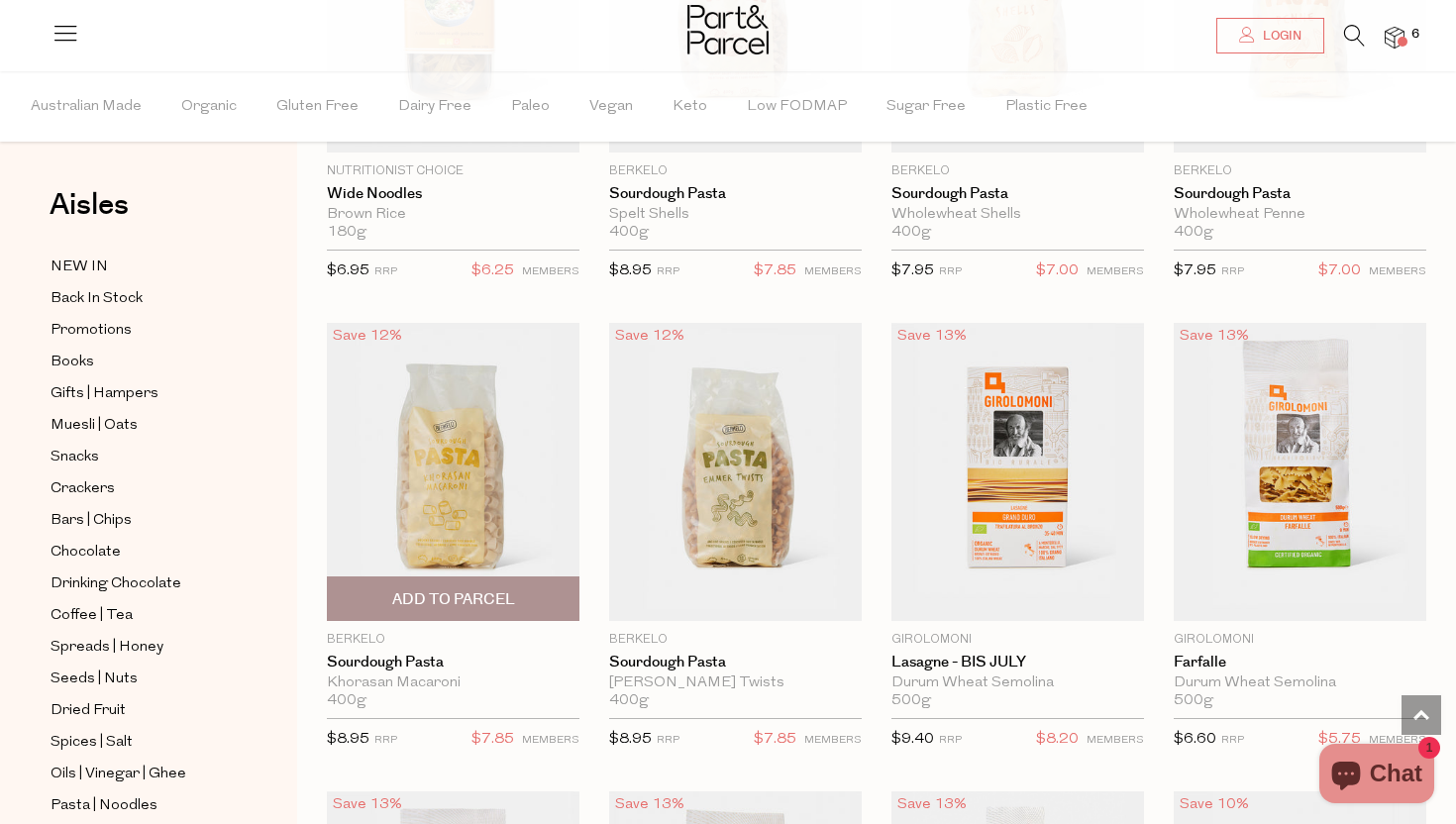 click on "Add To Parcel" at bounding box center (454, 599) 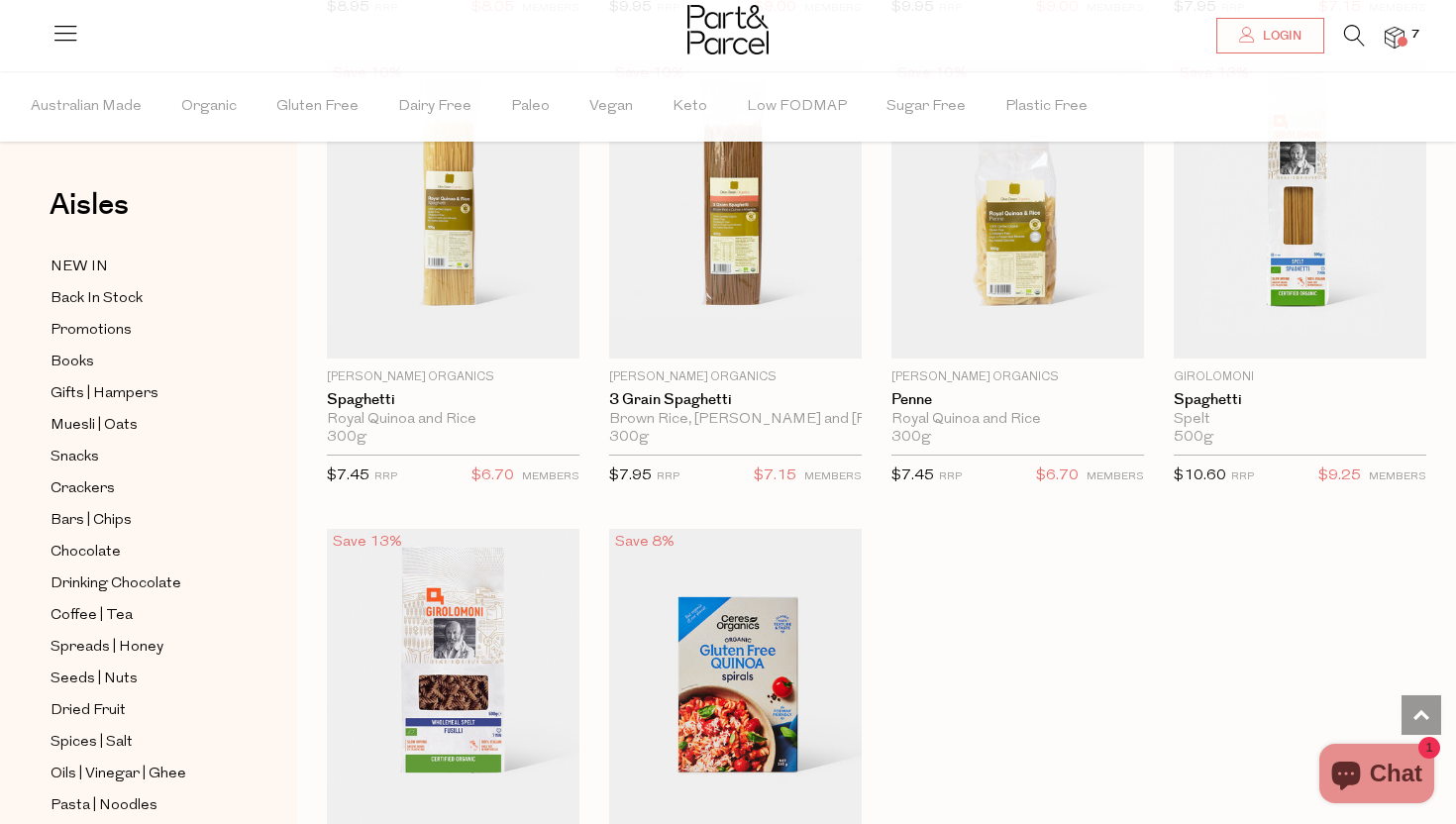 scroll, scrollTop: 5340, scrollLeft: 0, axis: vertical 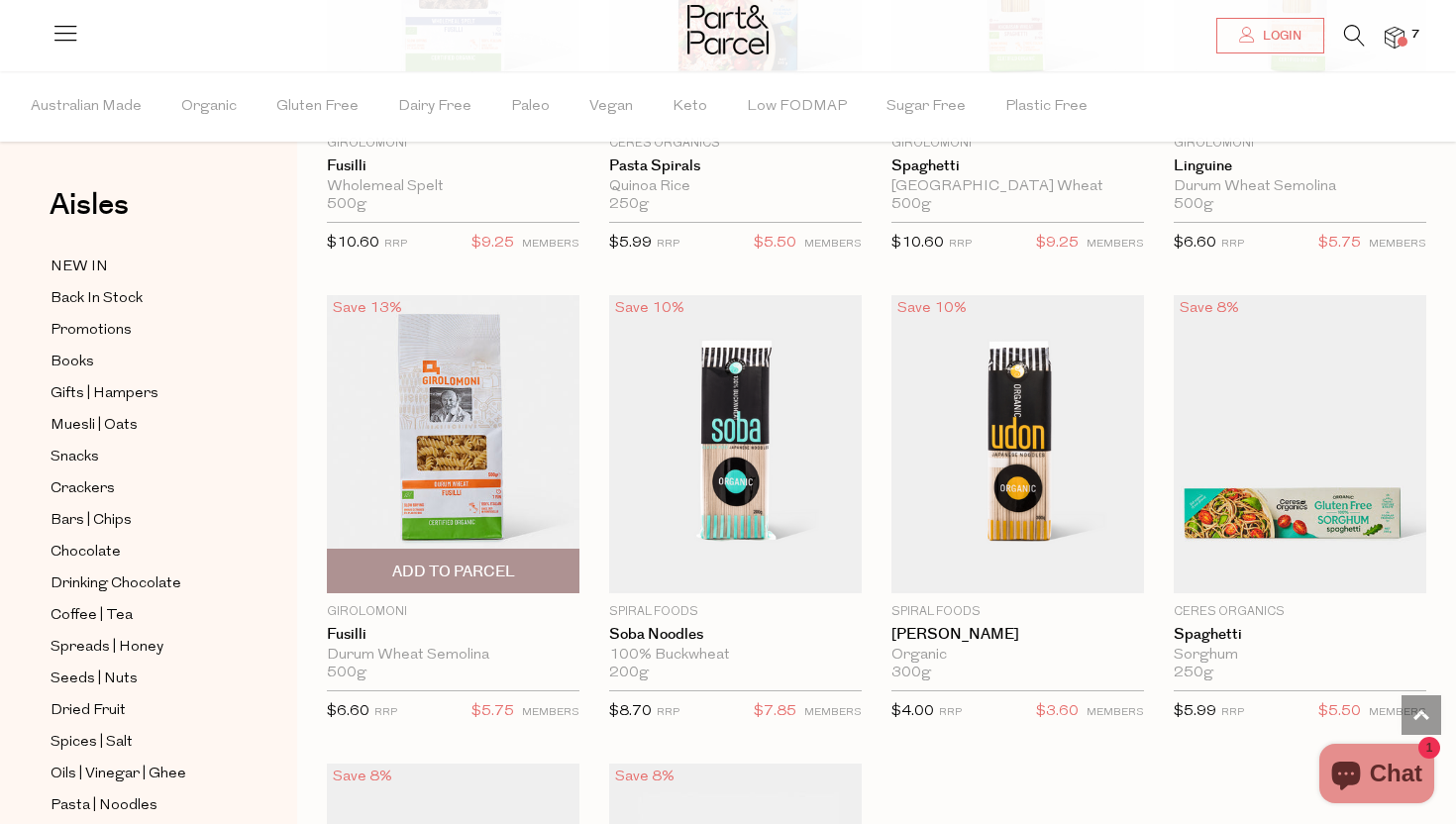 click on "Add To Parcel" at bounding box center [454, 571] 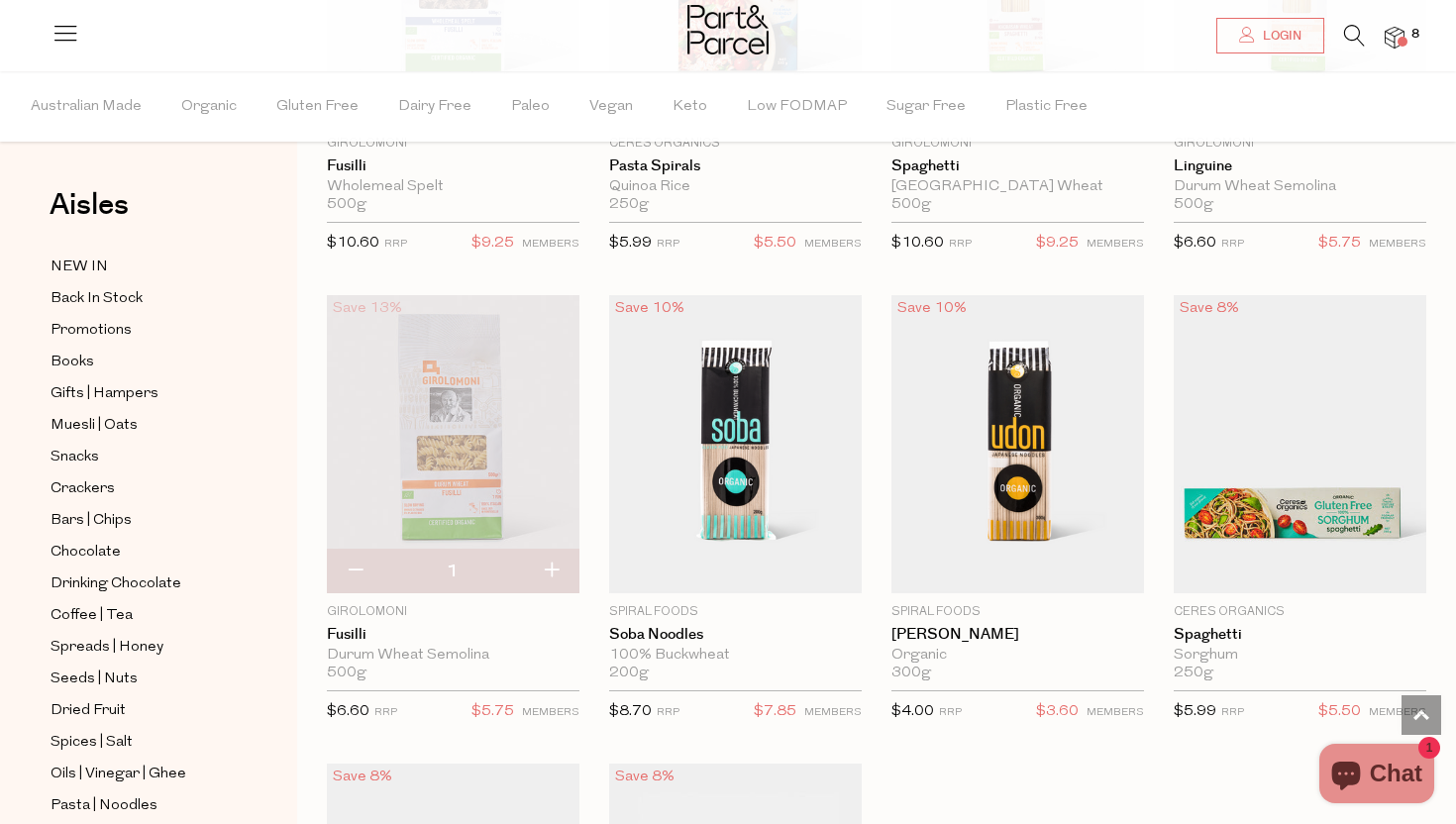 click at bounding box center (728, 32) 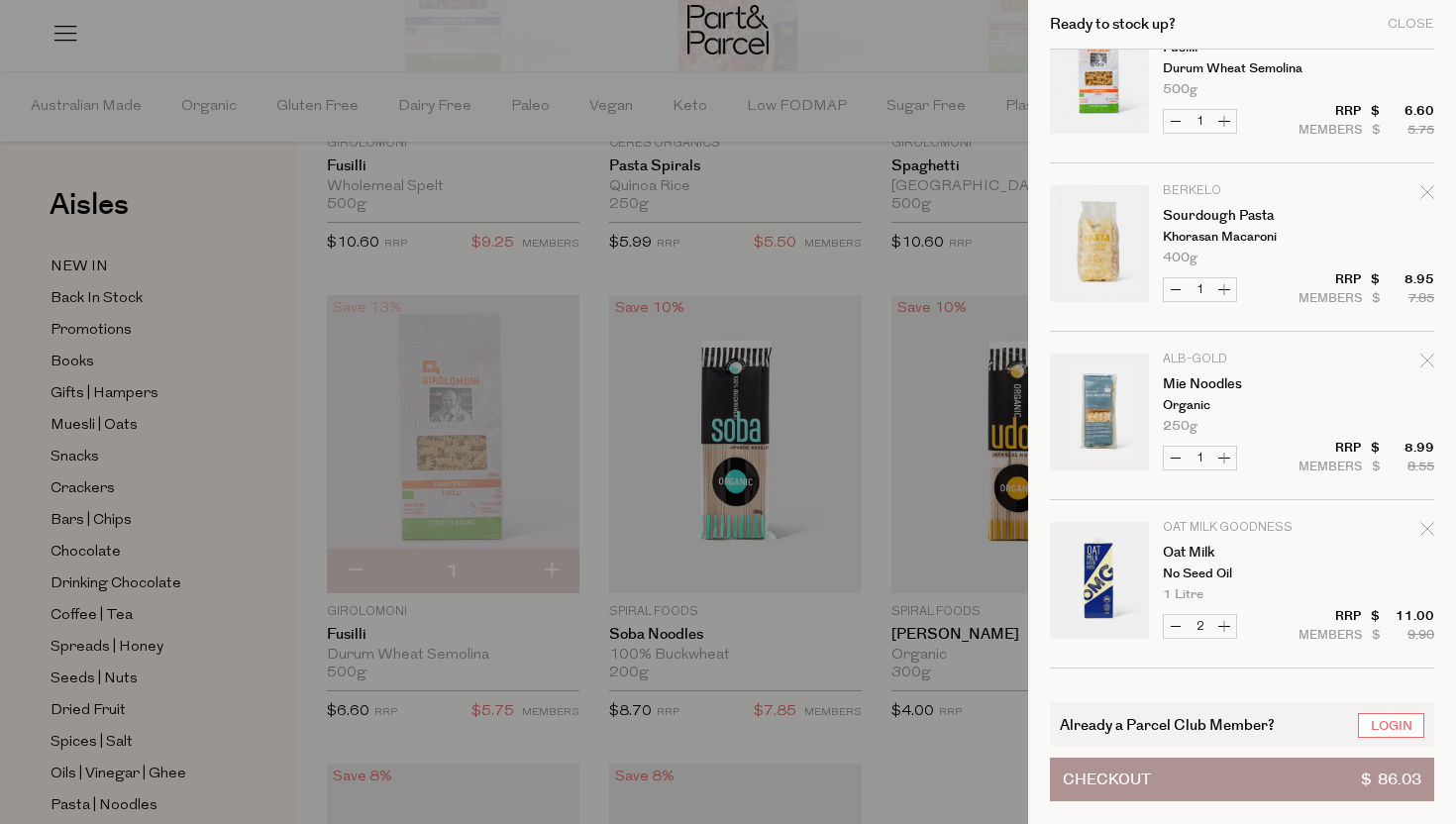 scroll, scrollTop: 0, scrollLeft: 0, axis: both 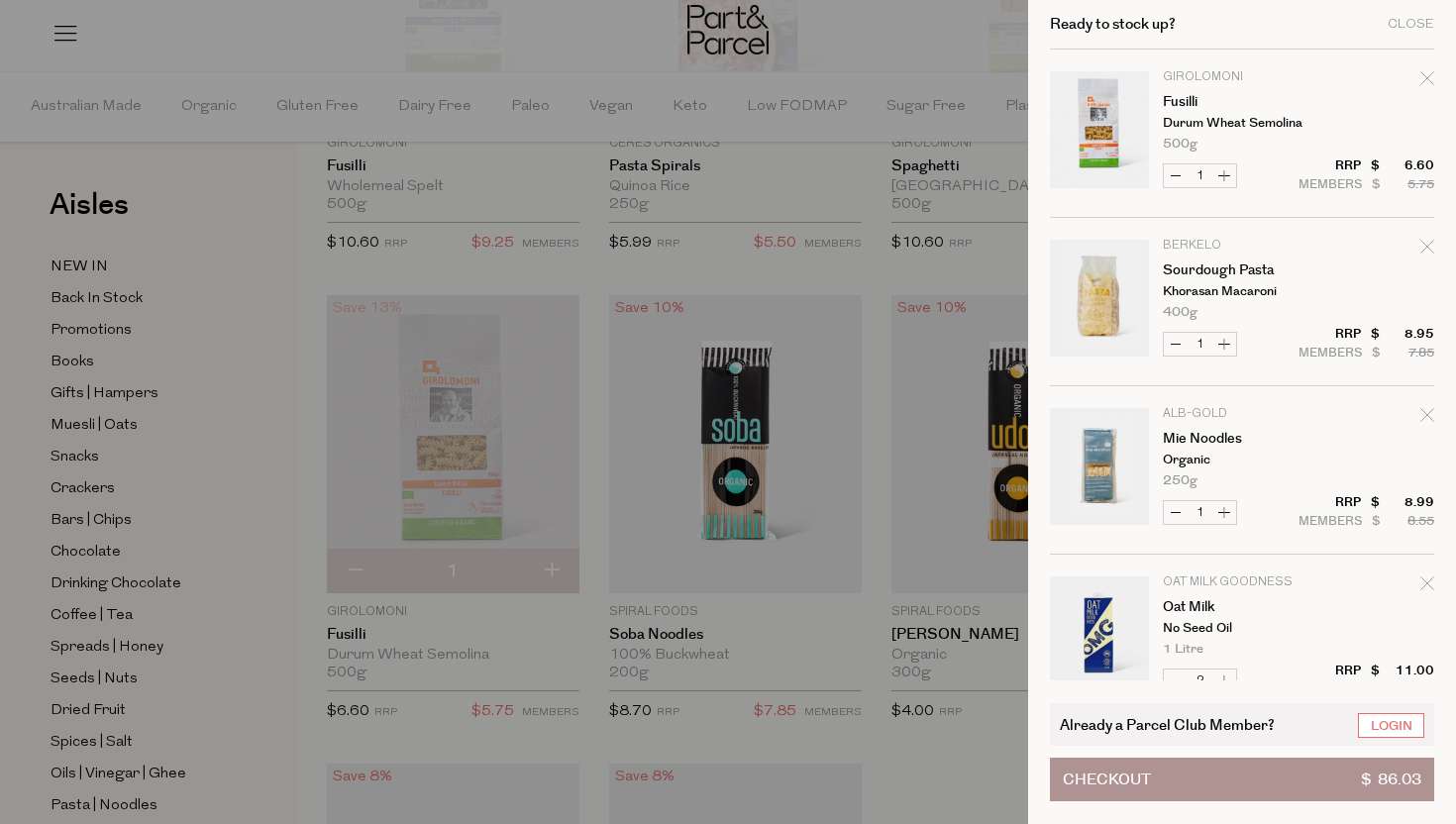 click at bounding box center [728, 412] 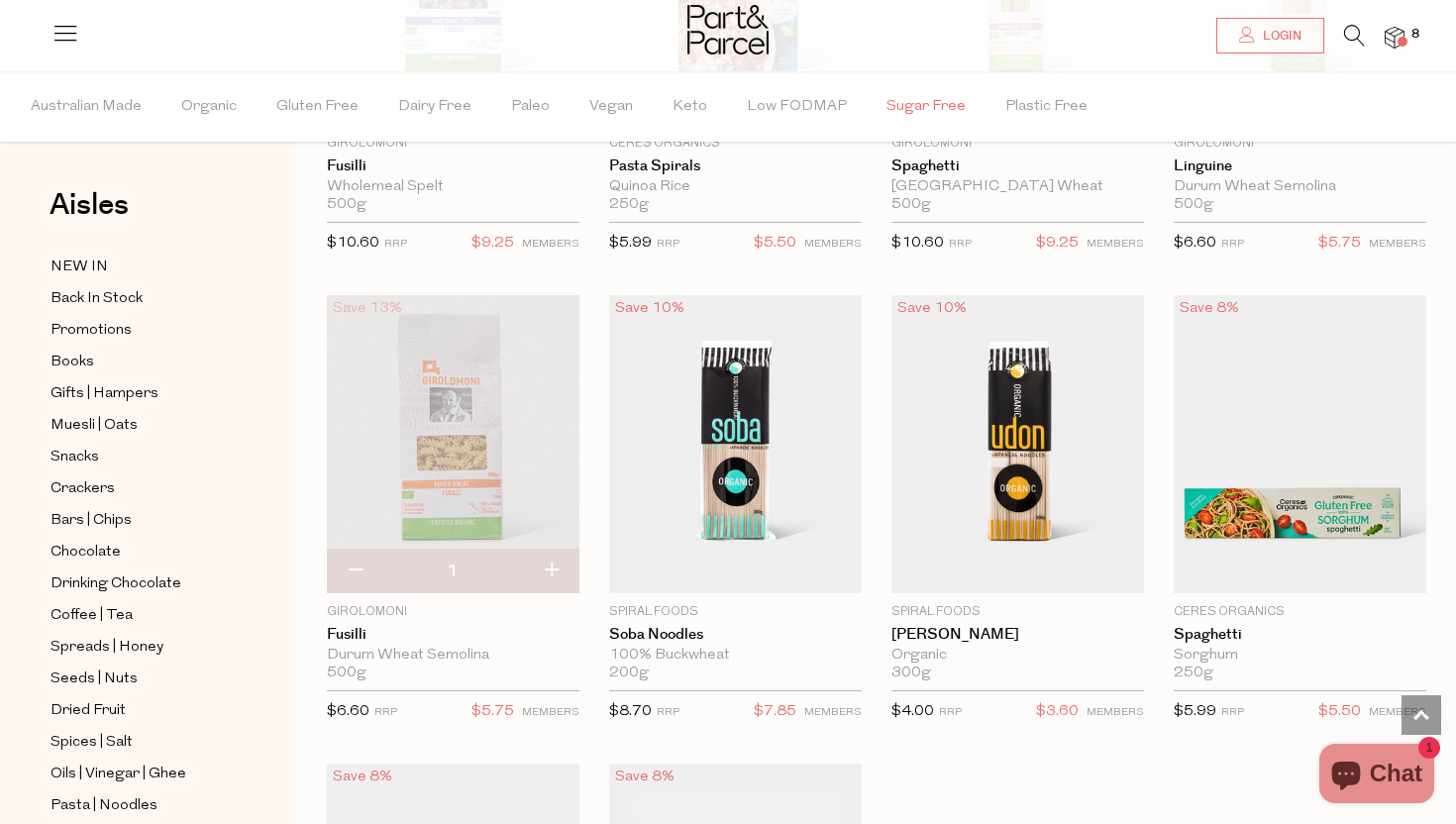 click on "Sugar Free" at bounding box center [926, 107] 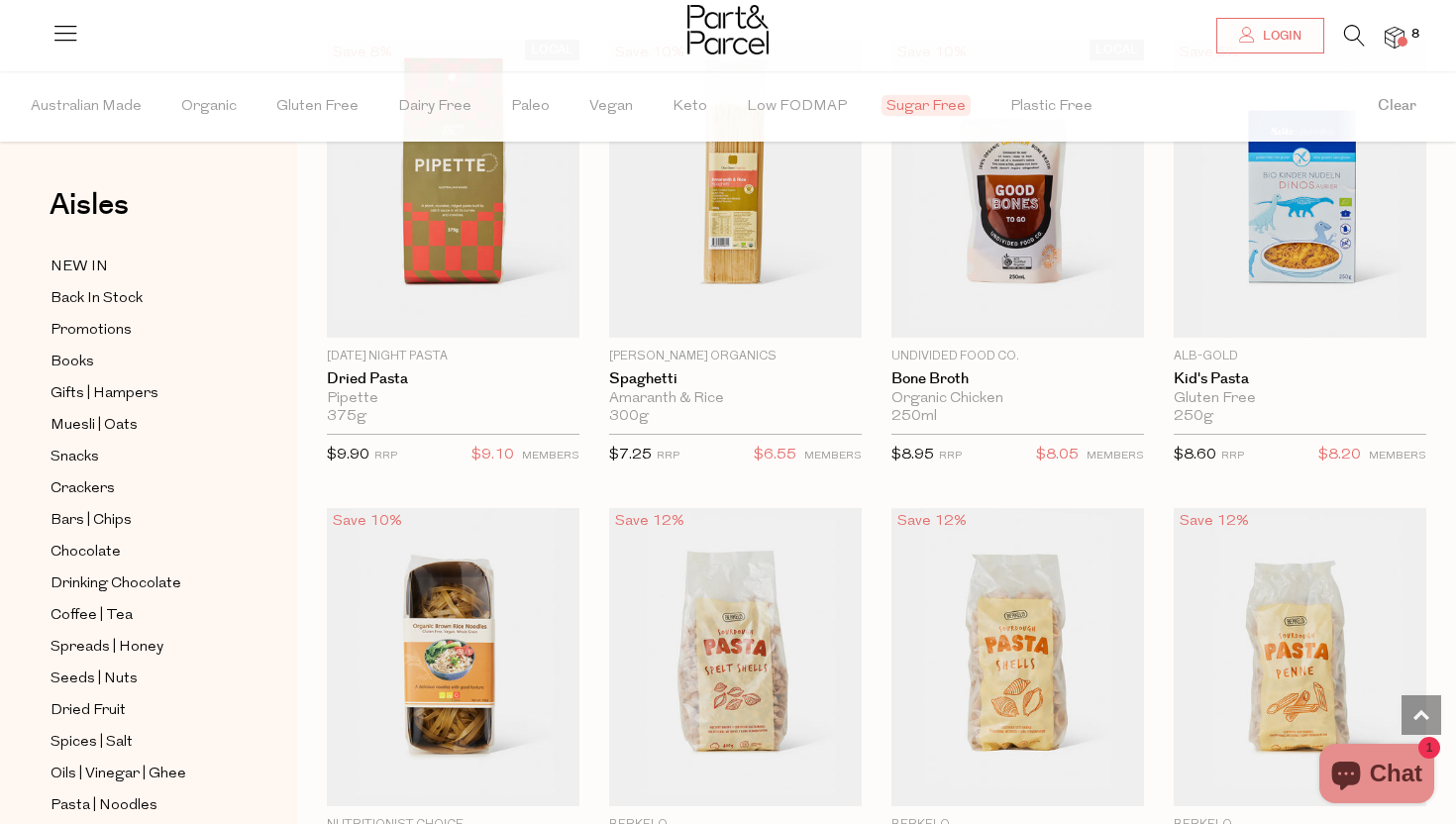 scroll, scrollTop: 0, scrollLeft: 0, axis: both 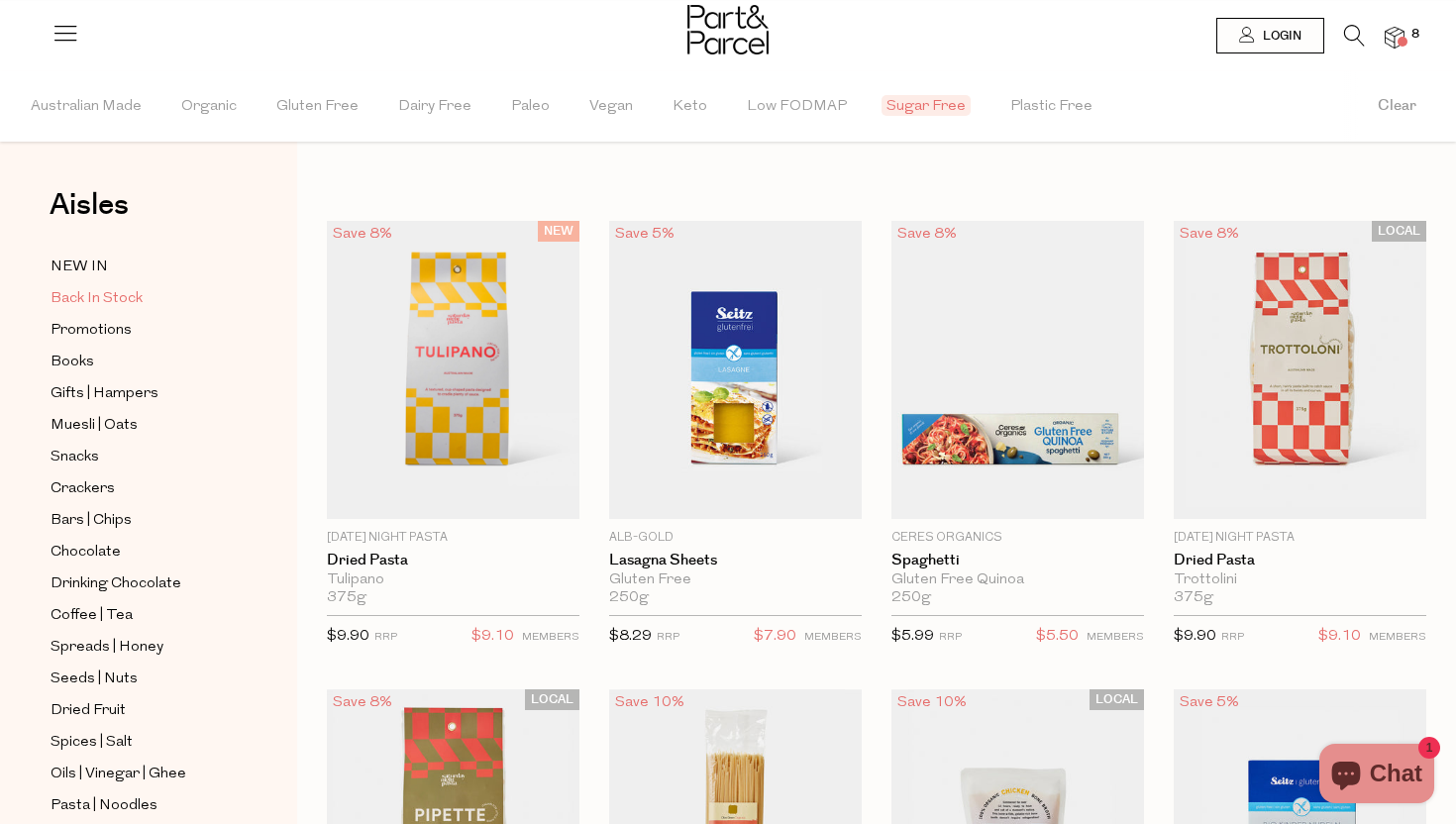 click on "Back In Stock" at bounding box center [96, 299] 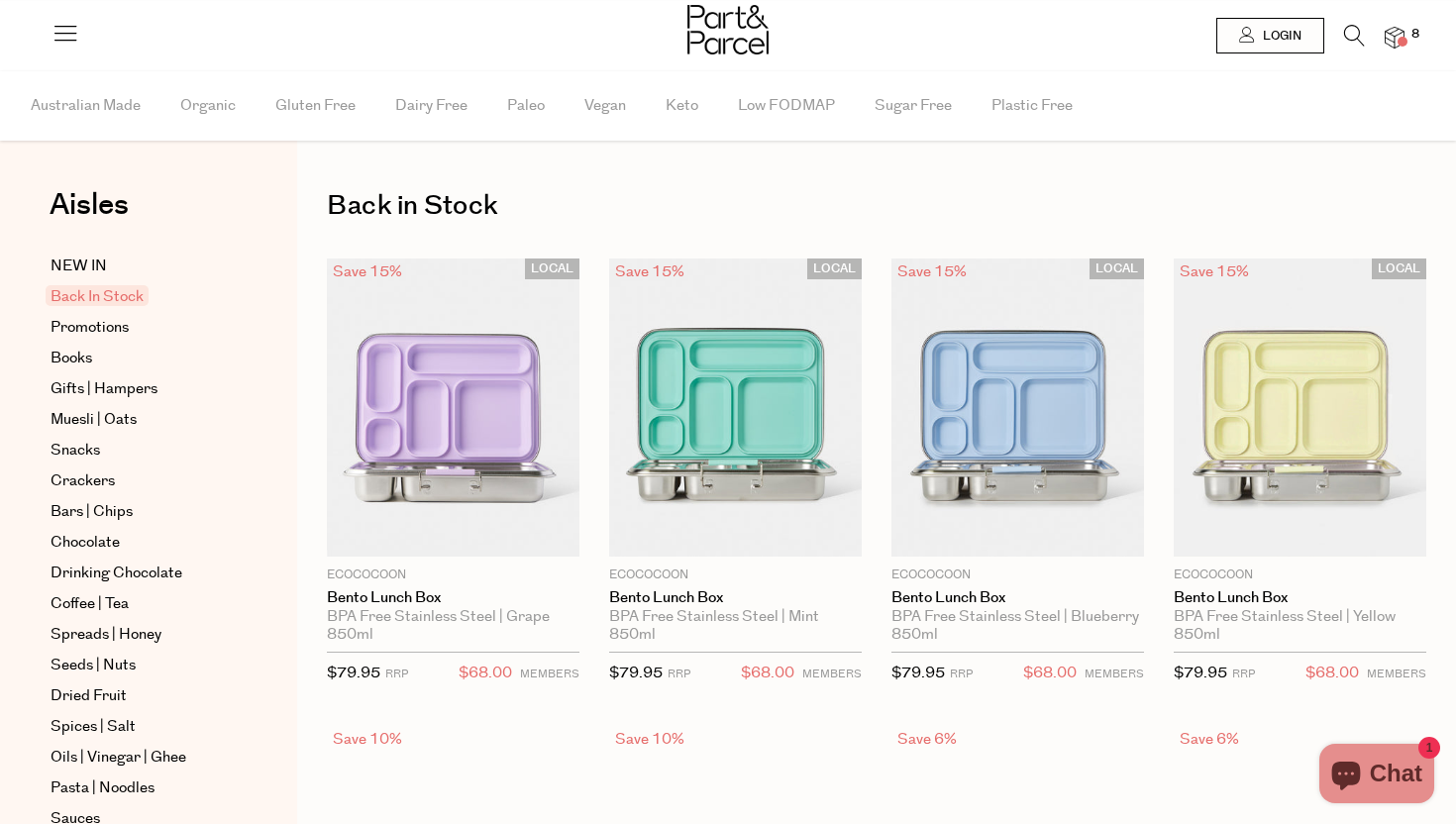 scroll, scrollTop: 0, scrollLeft: 0, axis: both 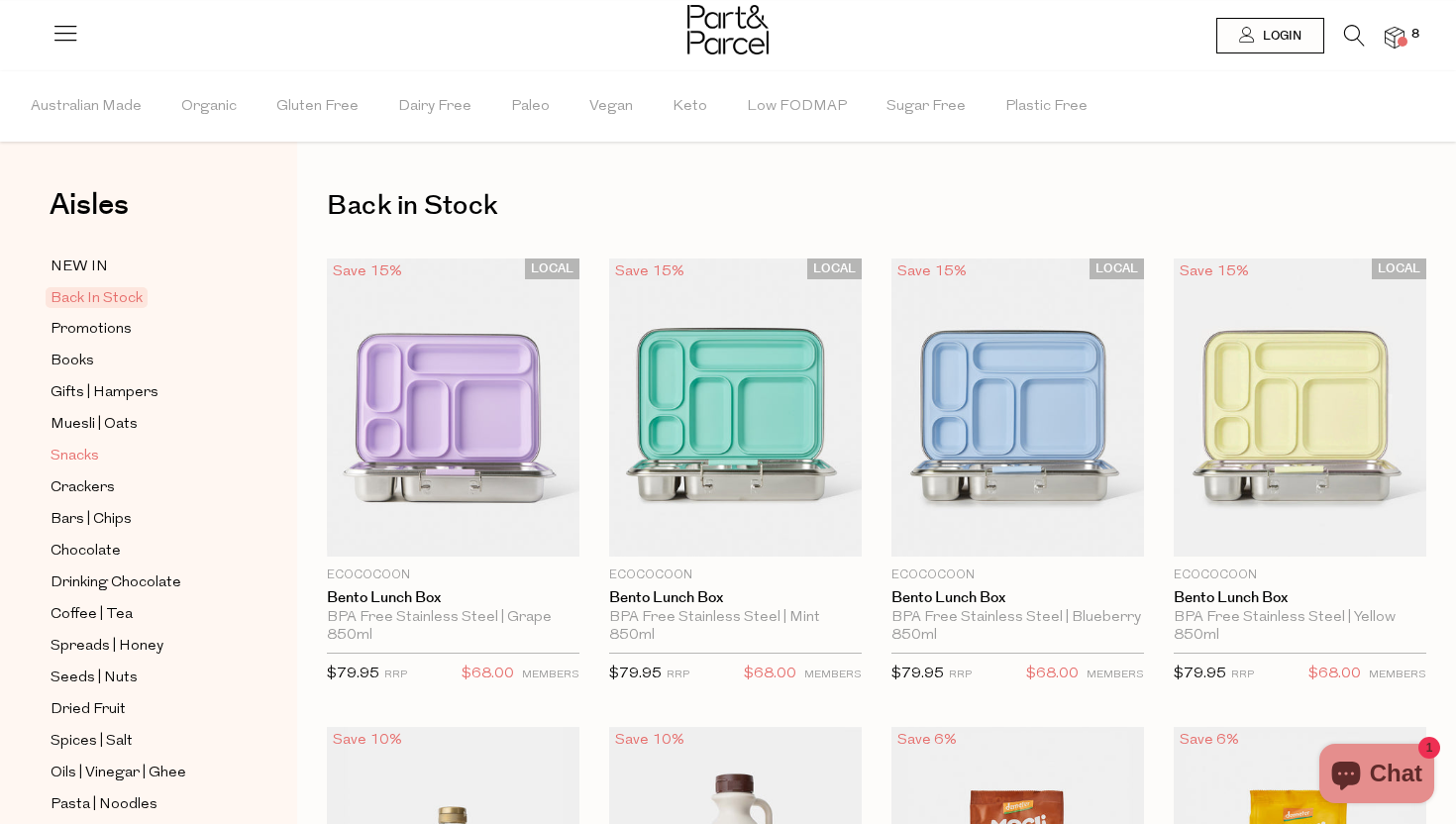 click on "Snacks" at bounding box center (74, 457) 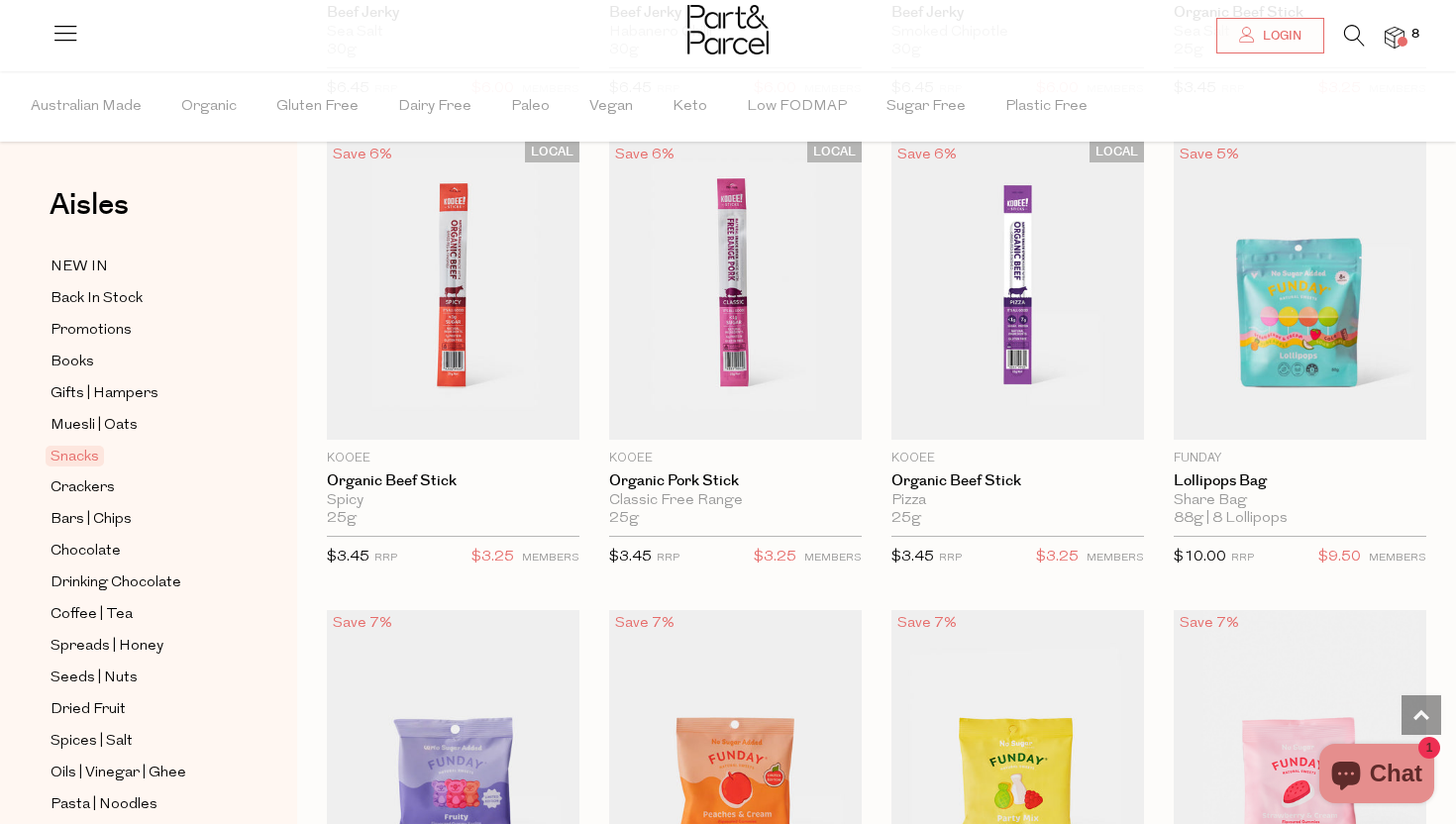 scroll, scrollTop: 1118, scrollLeft: 0, axis: vertical 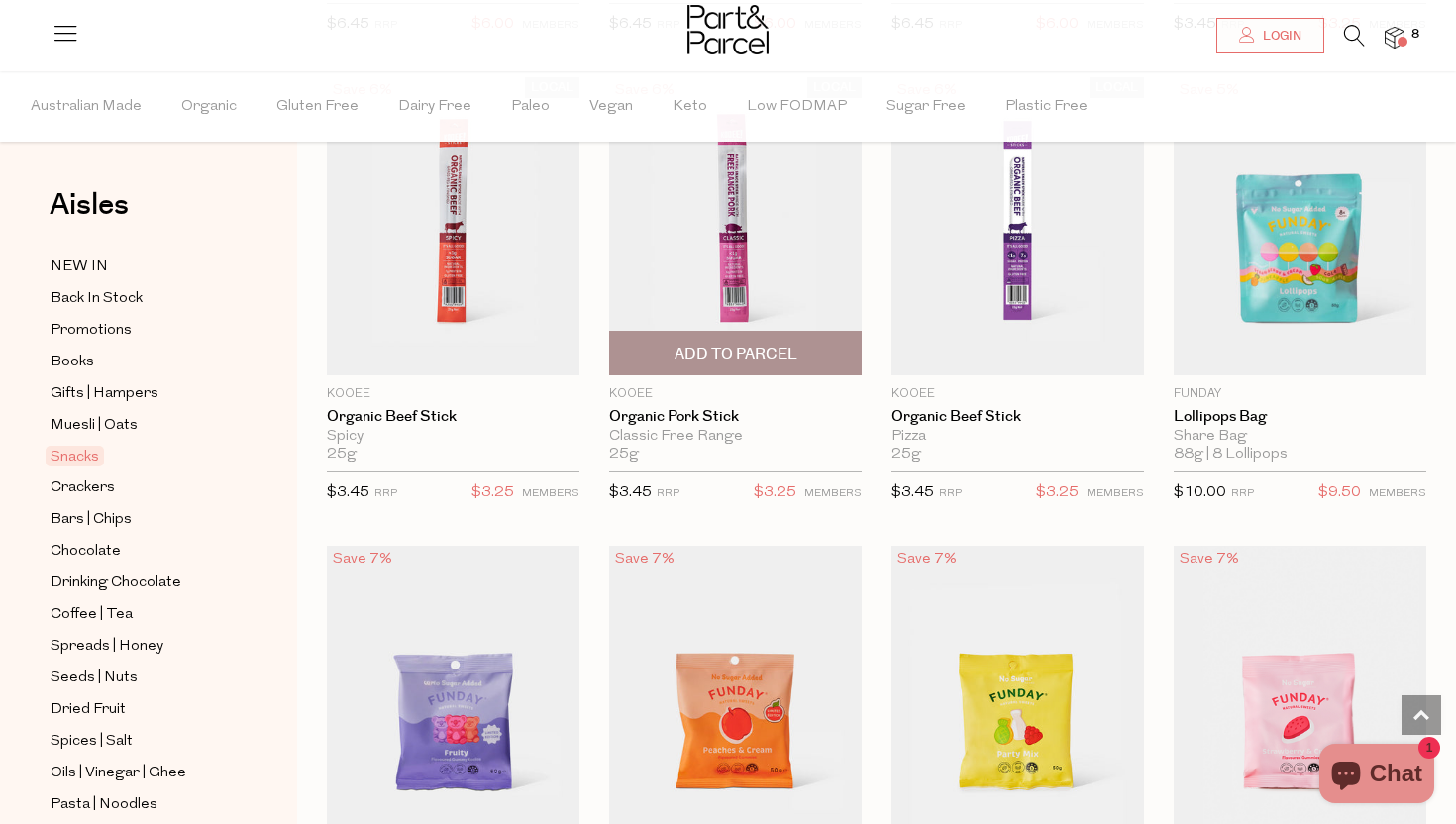 click on "Add To Parcel" at bounding box center (736, 354) 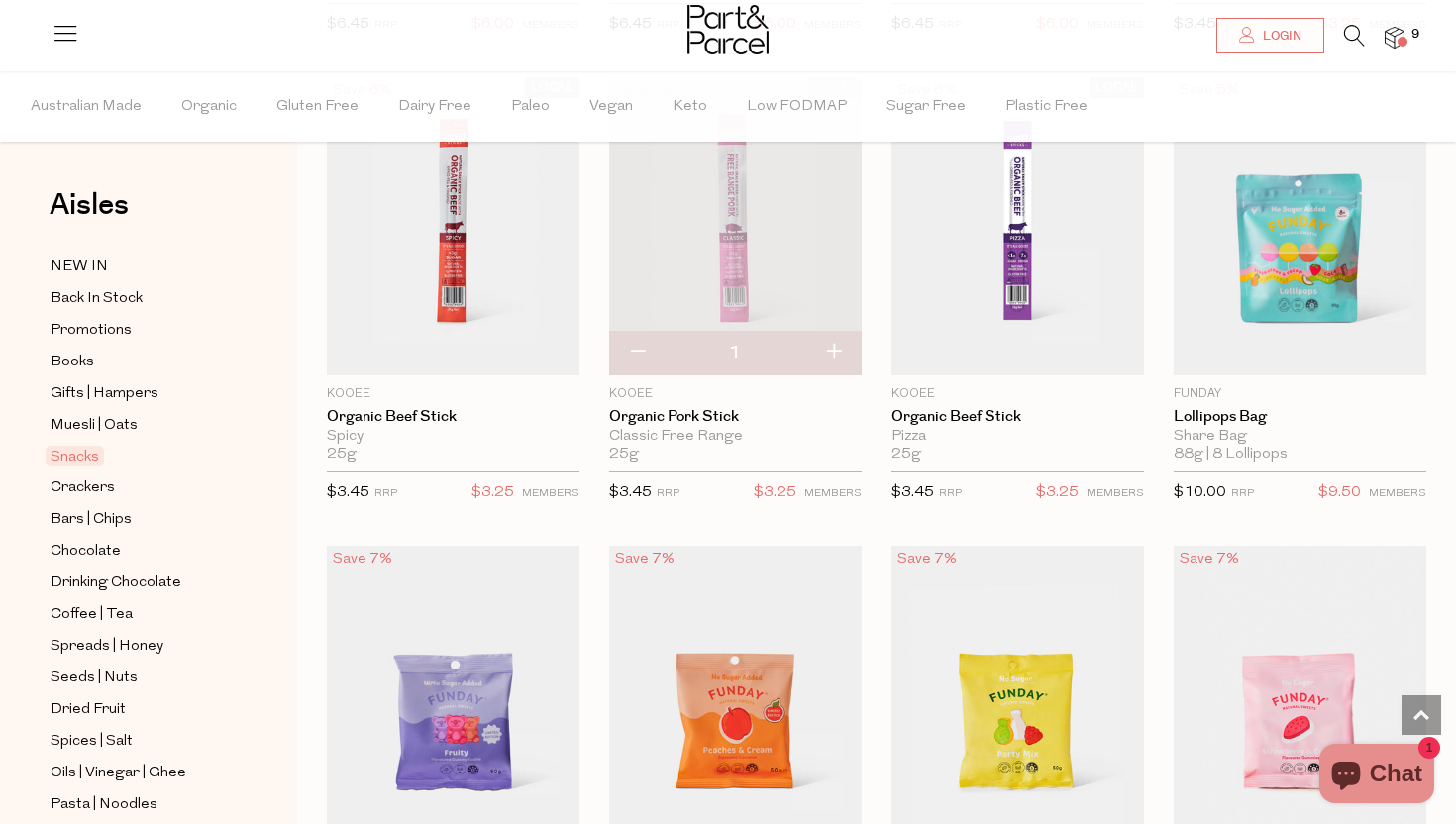 click at bounding box center [833, 353] 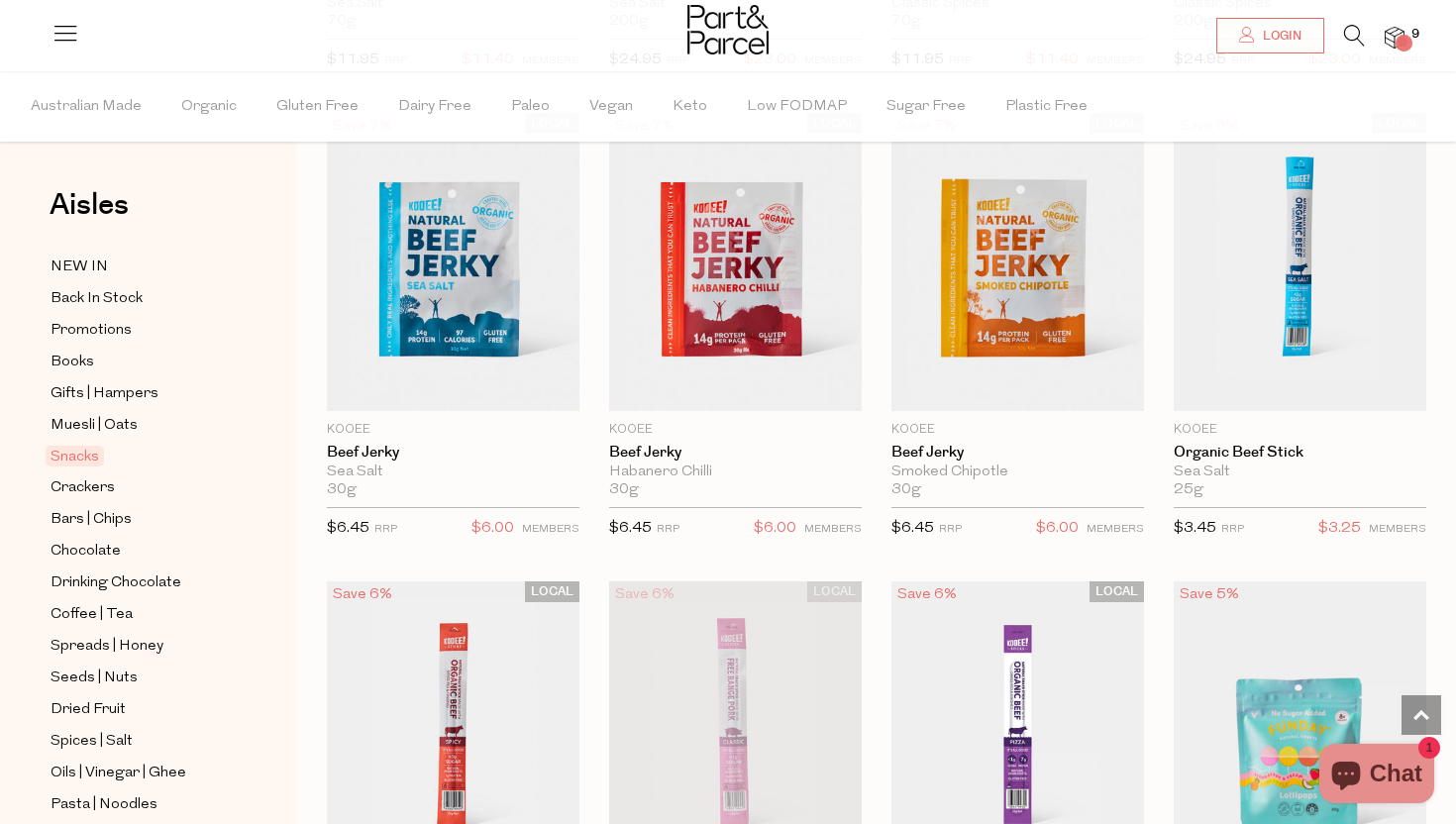scroll, scrollTop: 613, scrollLeft: 0, axis: vertical 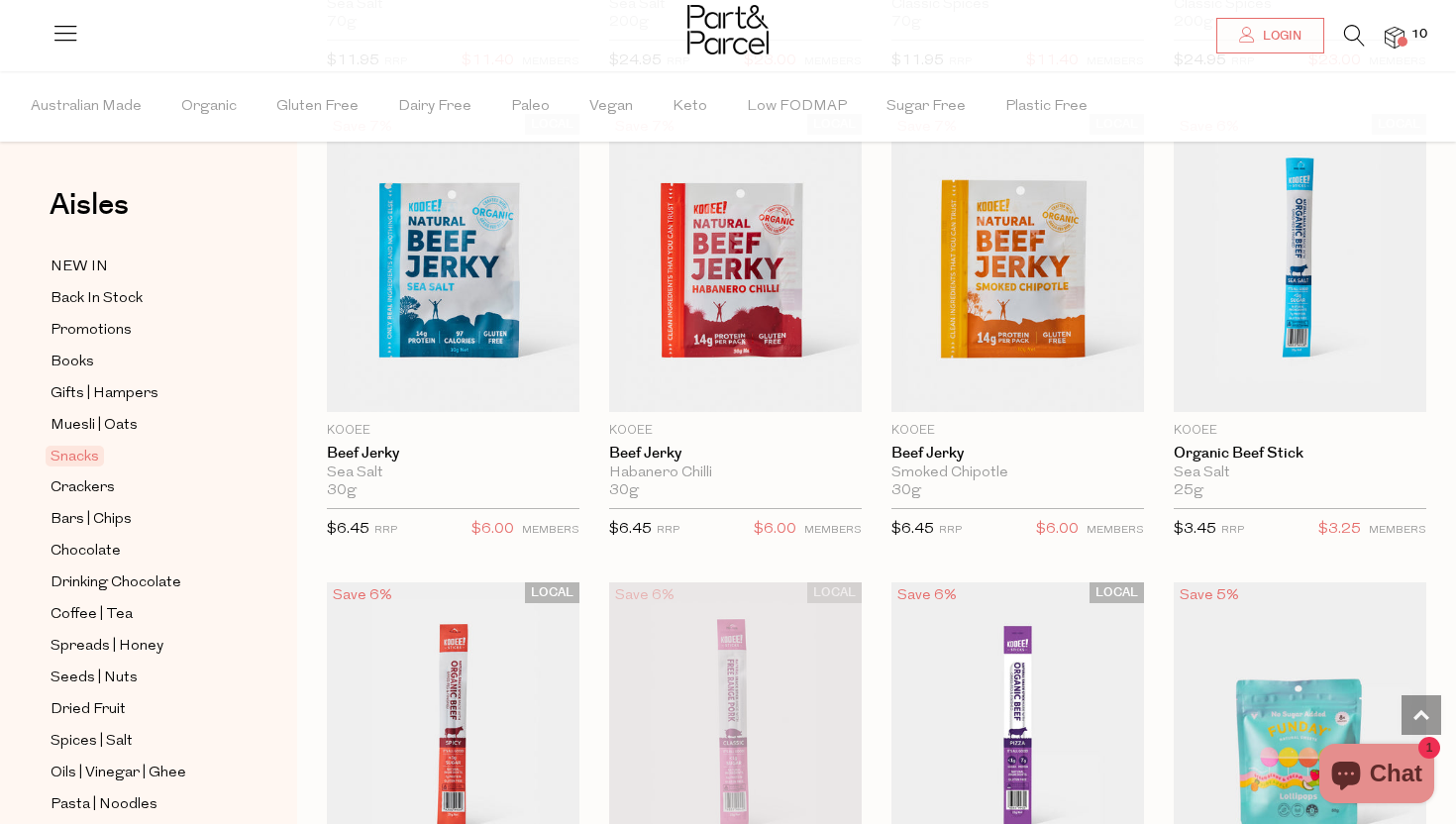 click at bounding box center [1354, 36] 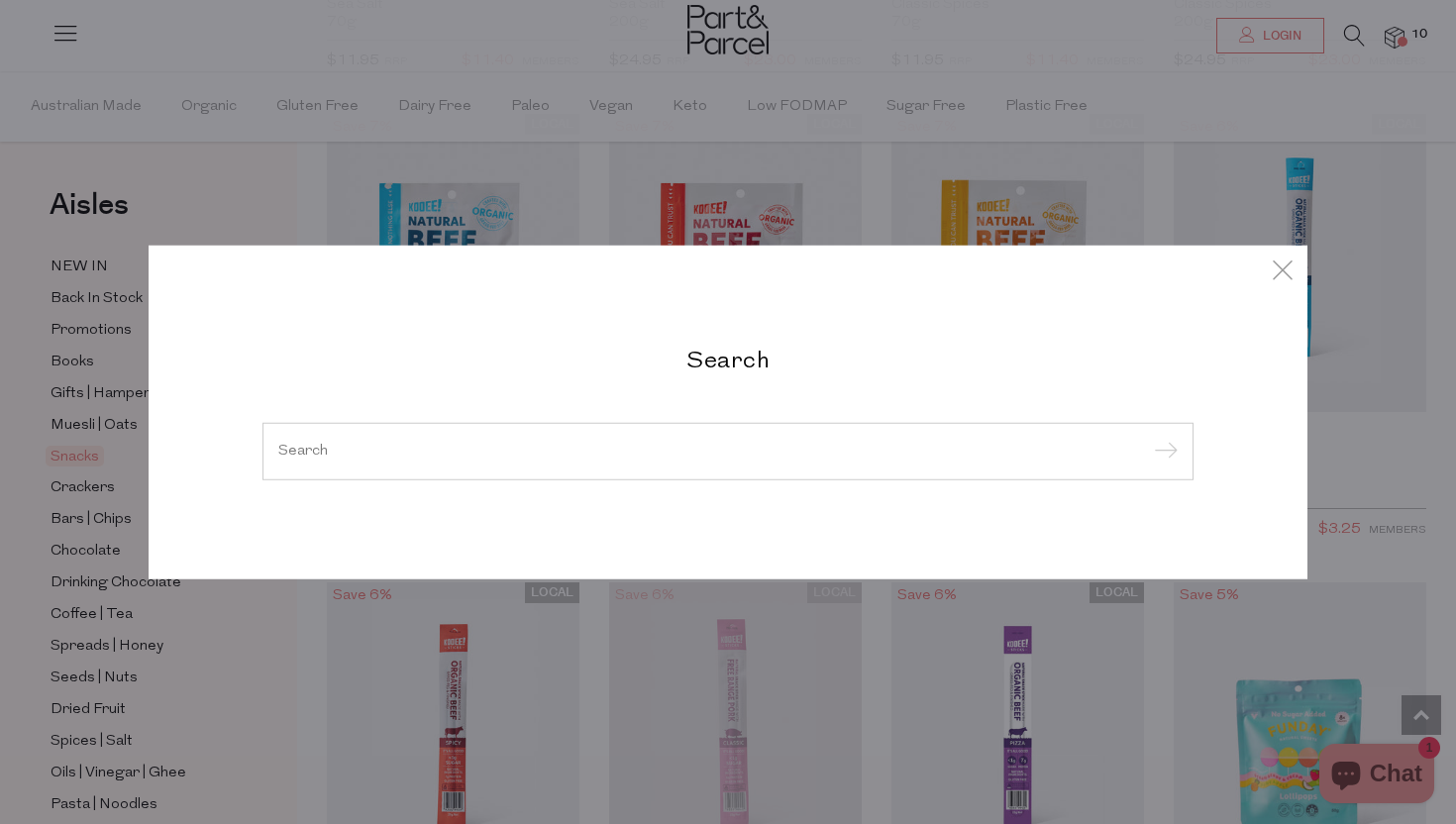 click at bounding box center (728, 452) 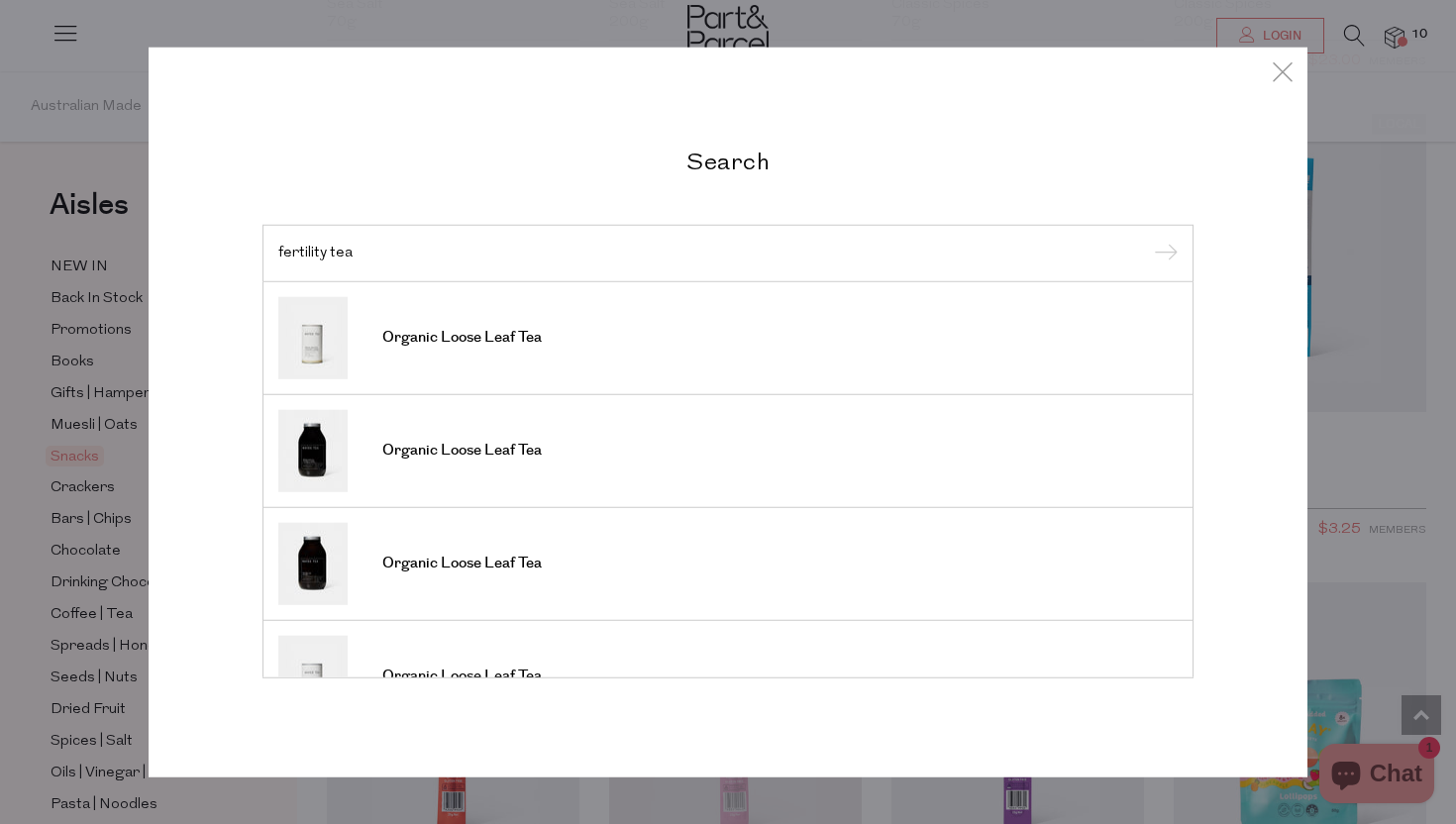 type on "fertility tea" 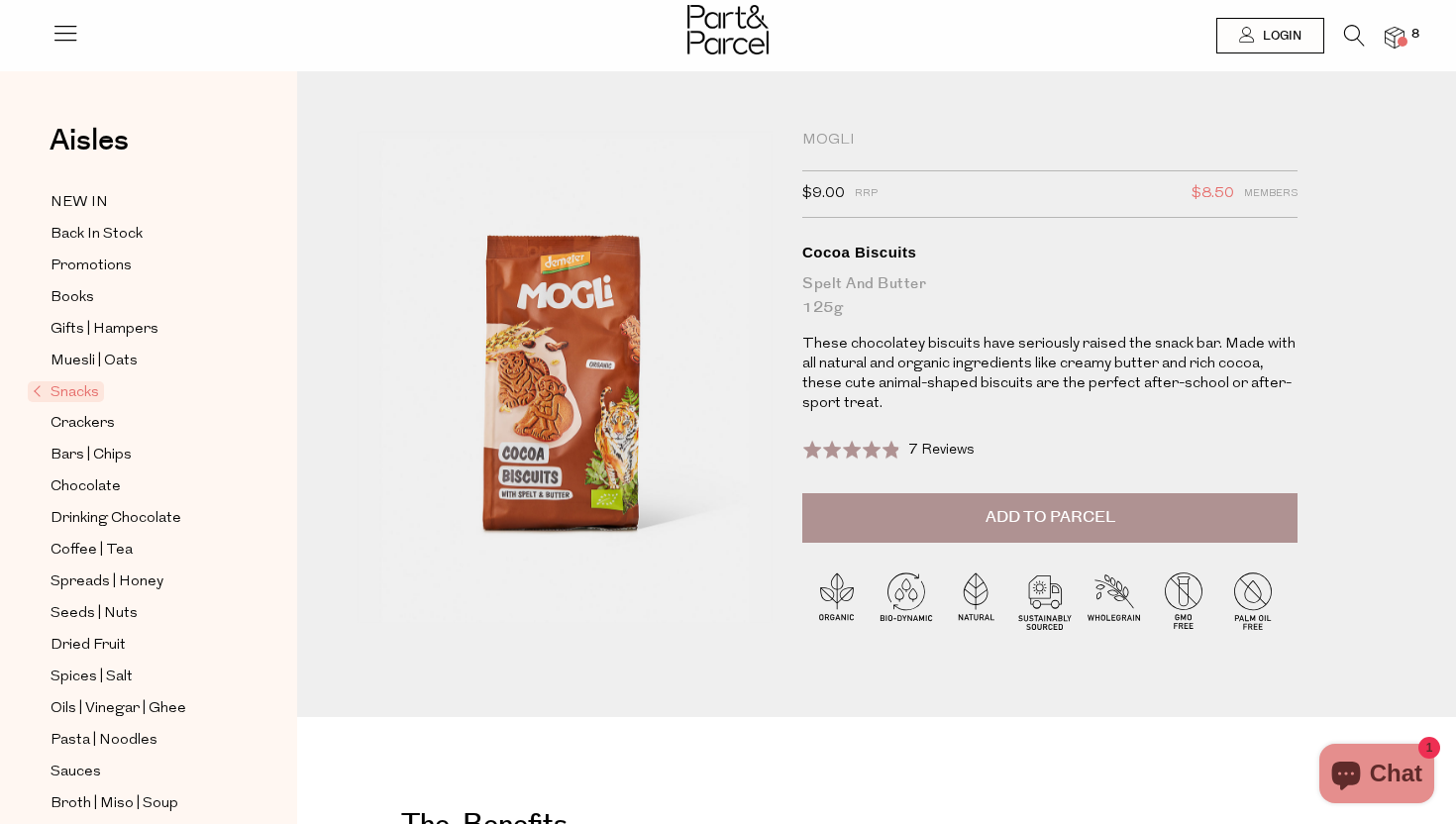 scroll, scrollTop: 0, scrollLeft: 0, axis: both 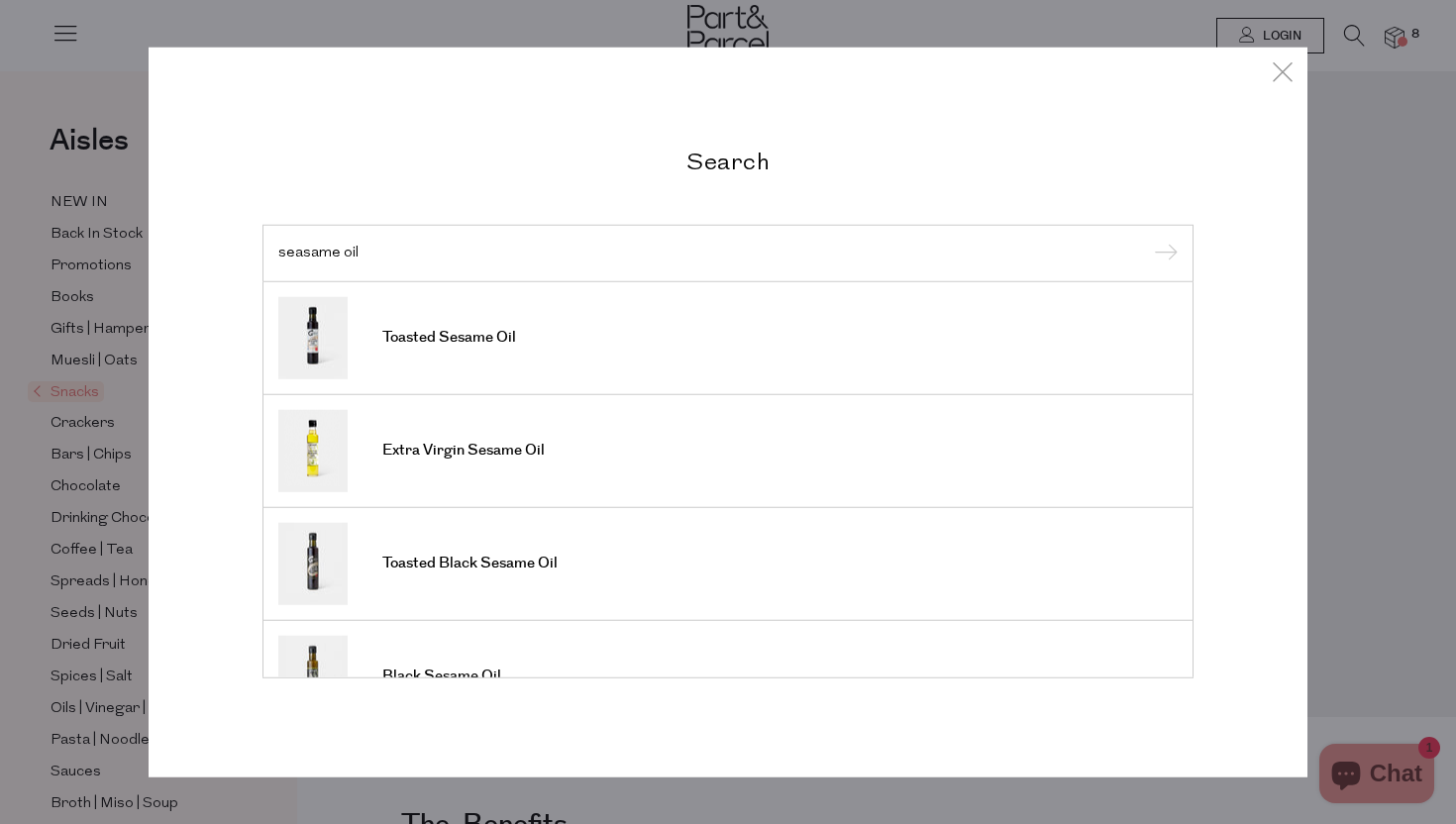 click on "seasame oil" at bounding box center [728, 253] 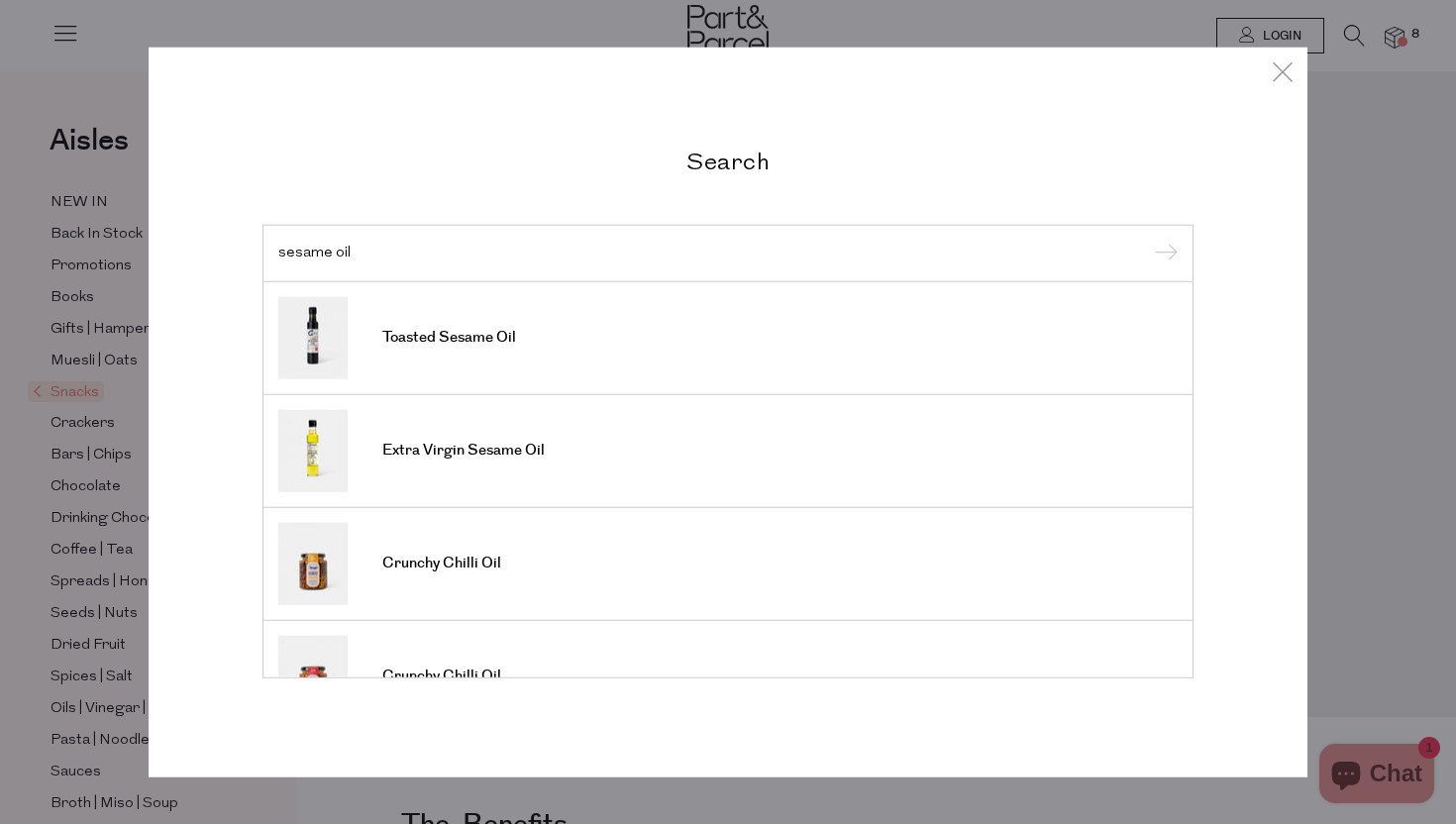 click on "sesame oil" at bounding box center (728, 253) 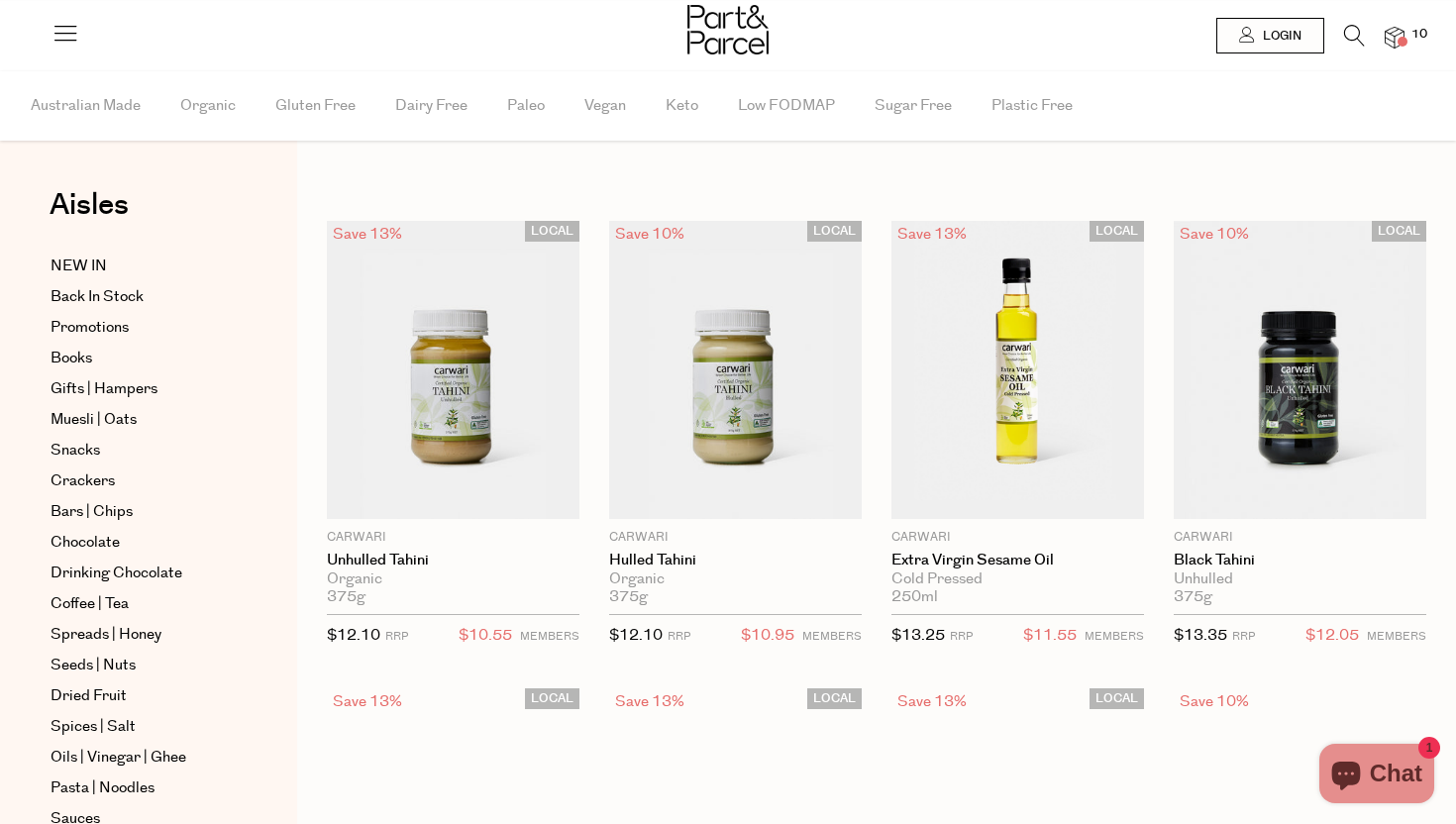 scroll, scrollTop: 0, scrollLeft: 0, axis: both 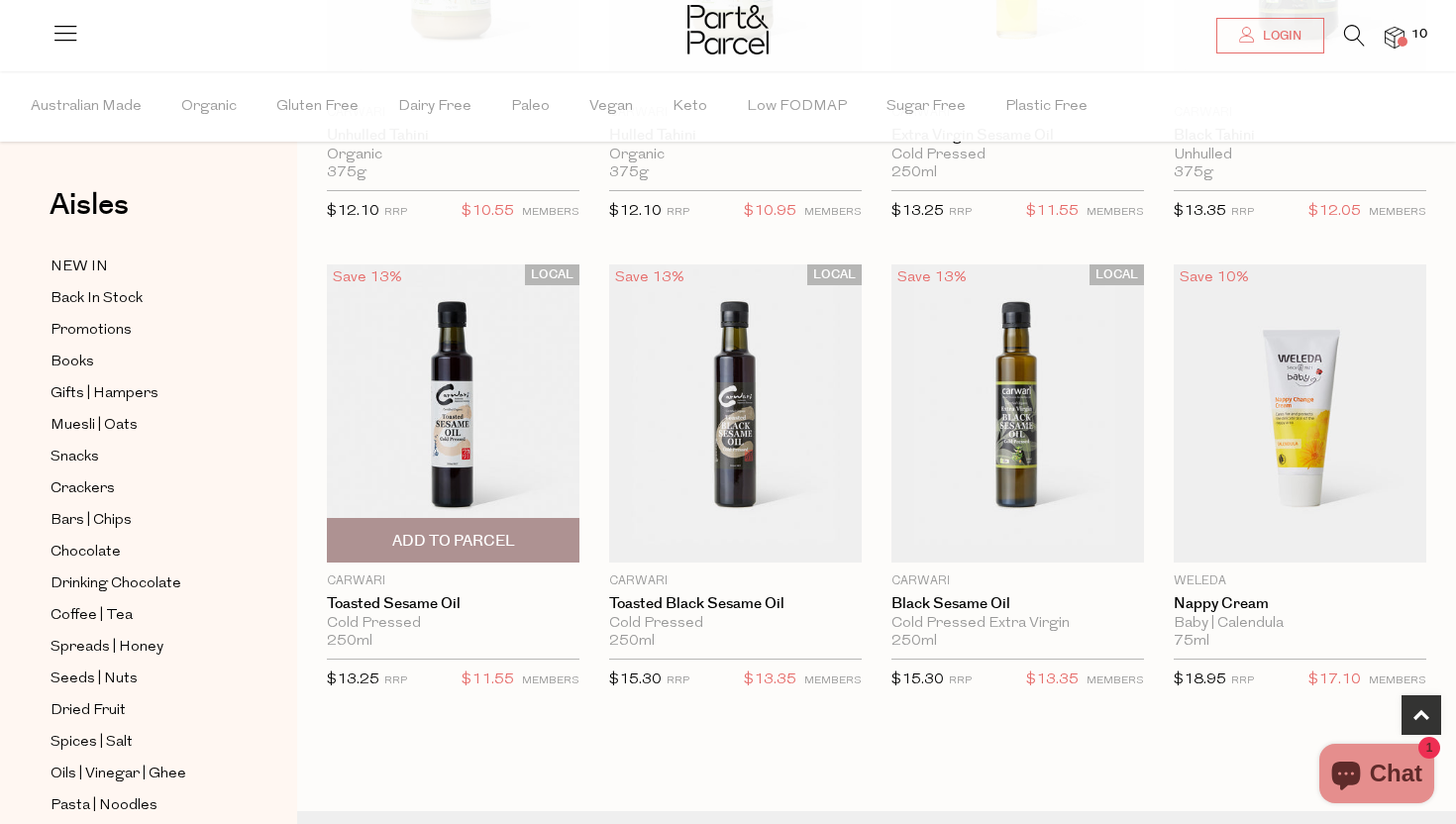 click at bounding box center [453, 413] 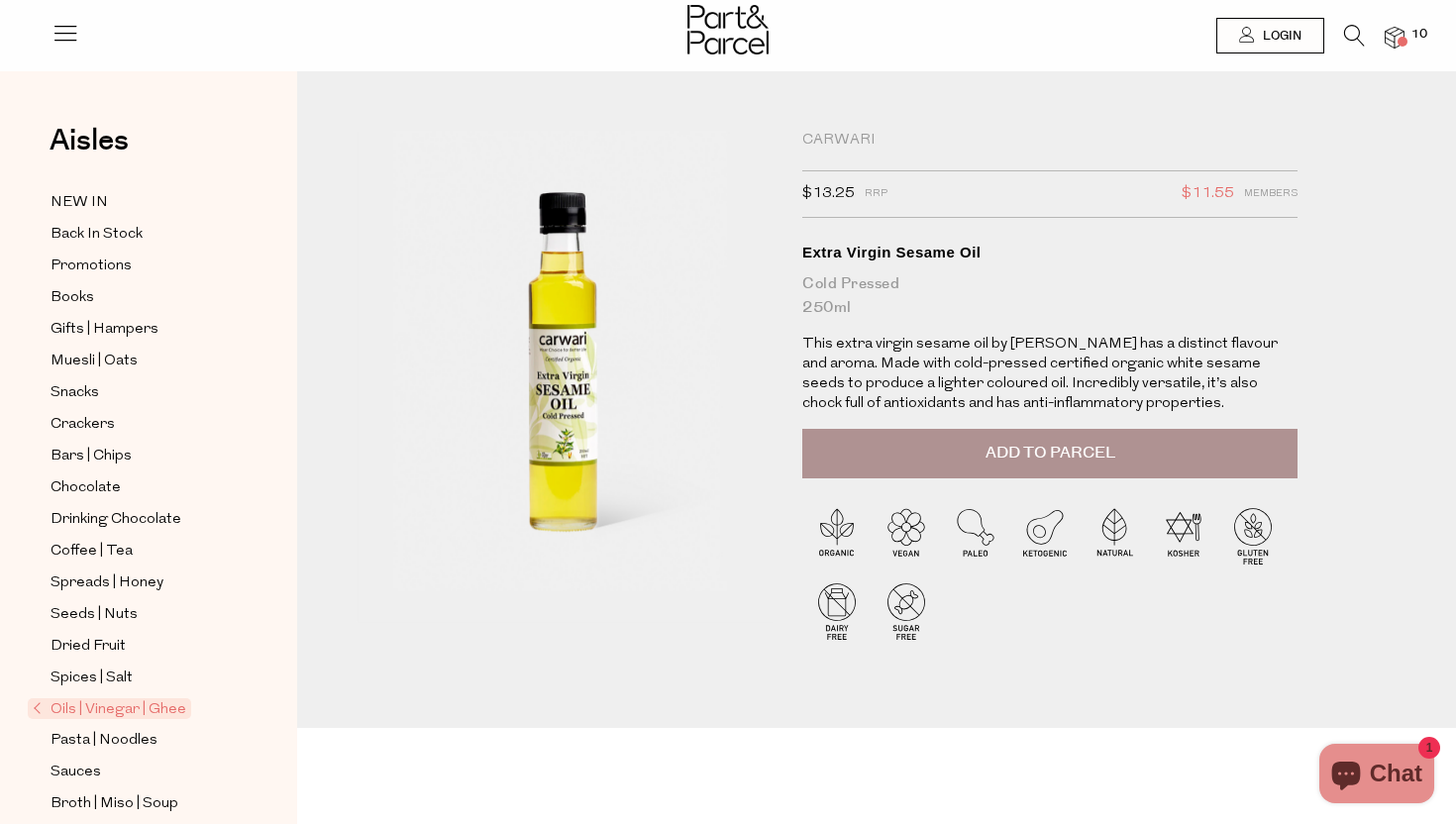 scroll, scrollTop: 0, scrollLeft: 0, axis: both 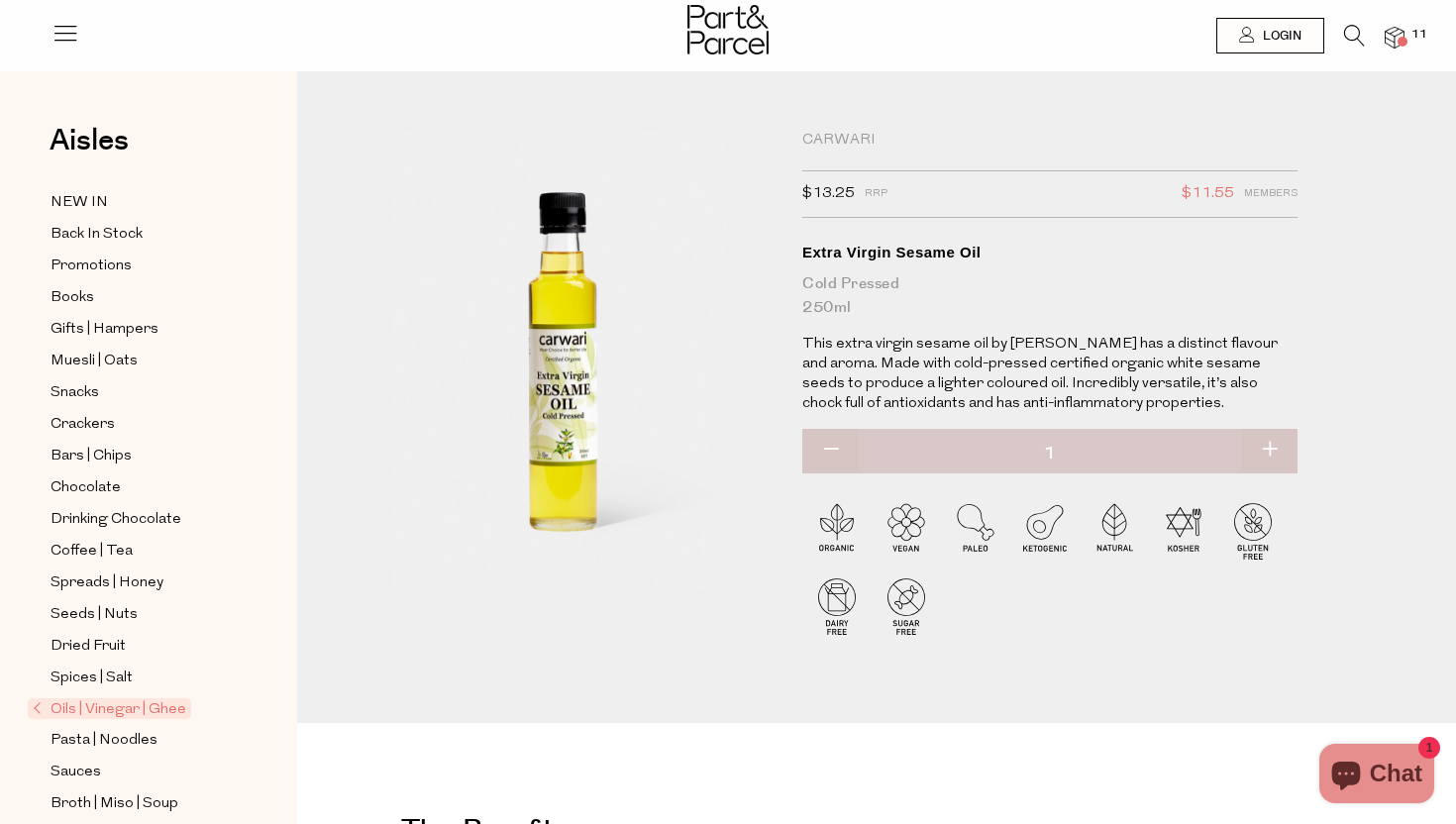 click at bounding box center (1395, 38) 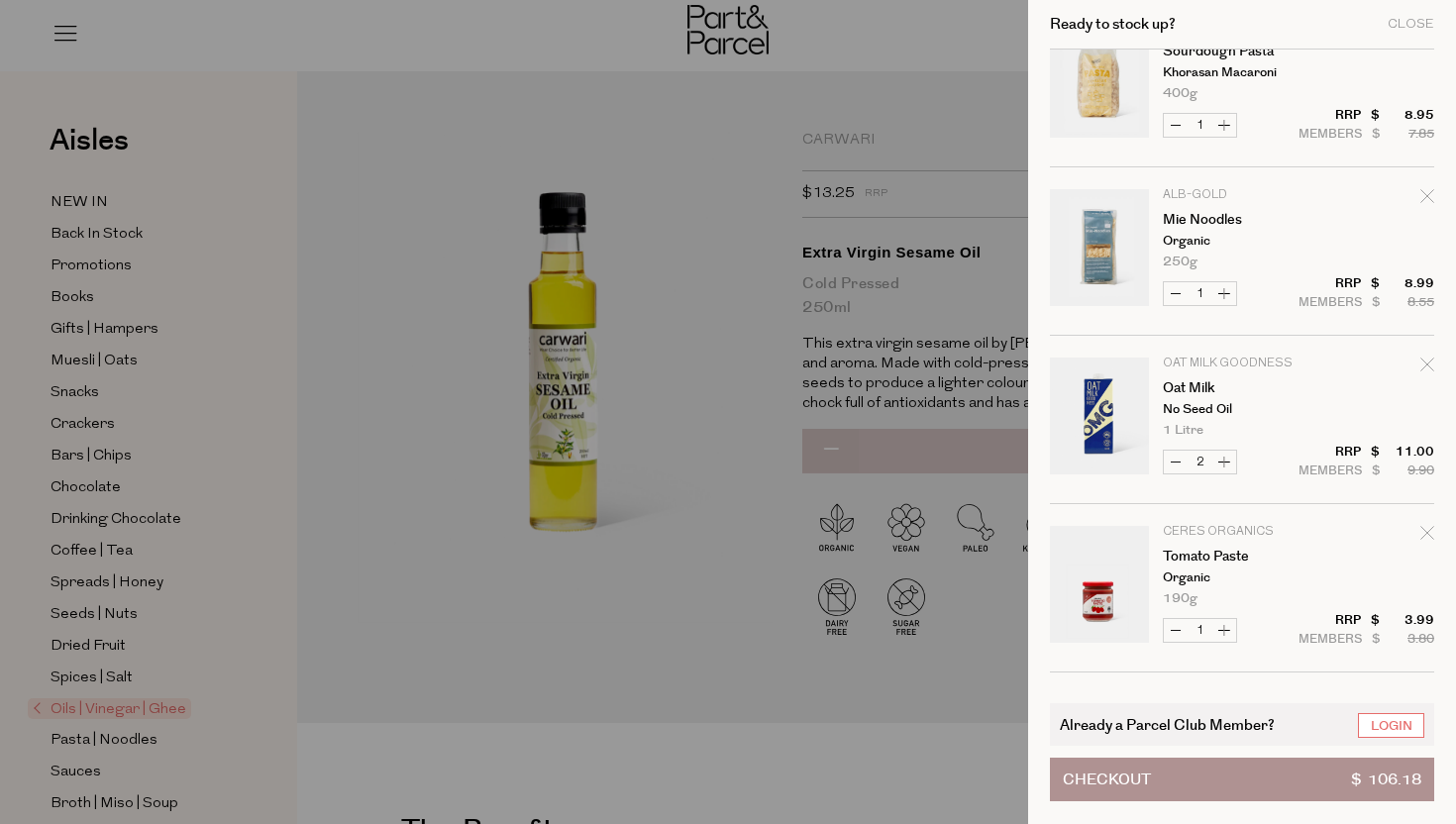 scroll, scrollTop: 0, scrollLeft: 0, axis: both 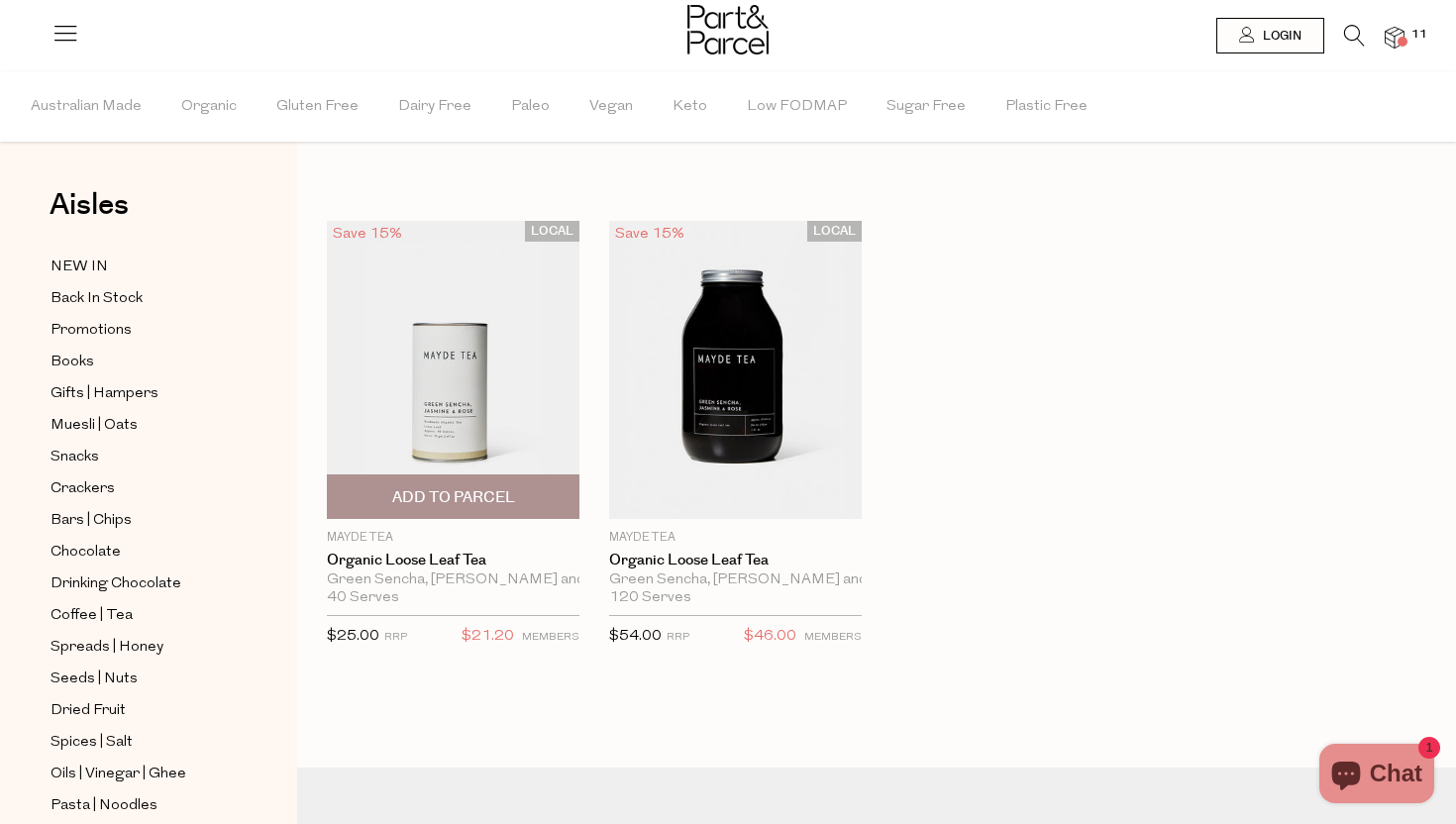 click at bounding box center (453, 369) 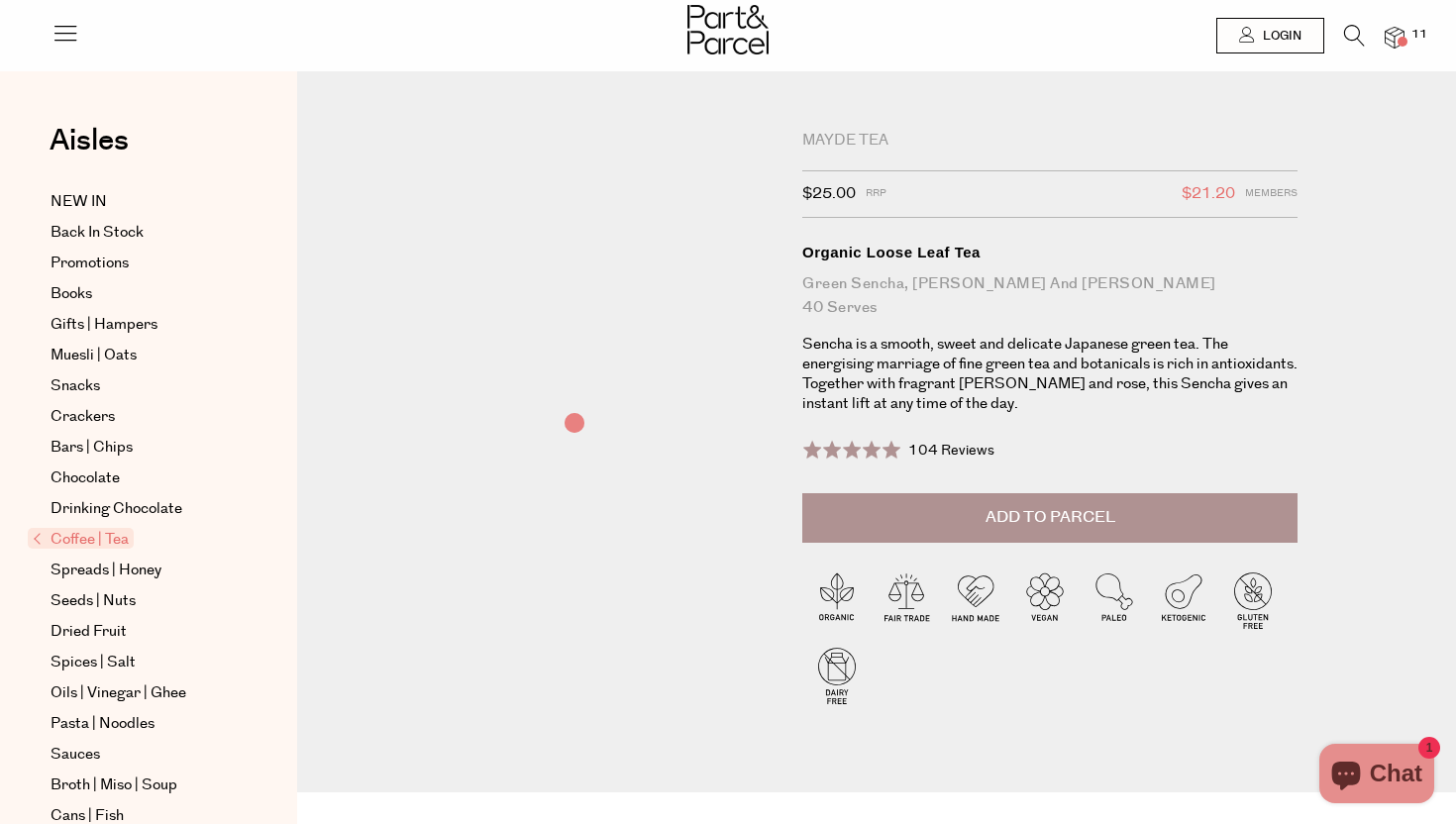 scroll, scrollTop: 0, scrollLeft: 0, axis: both 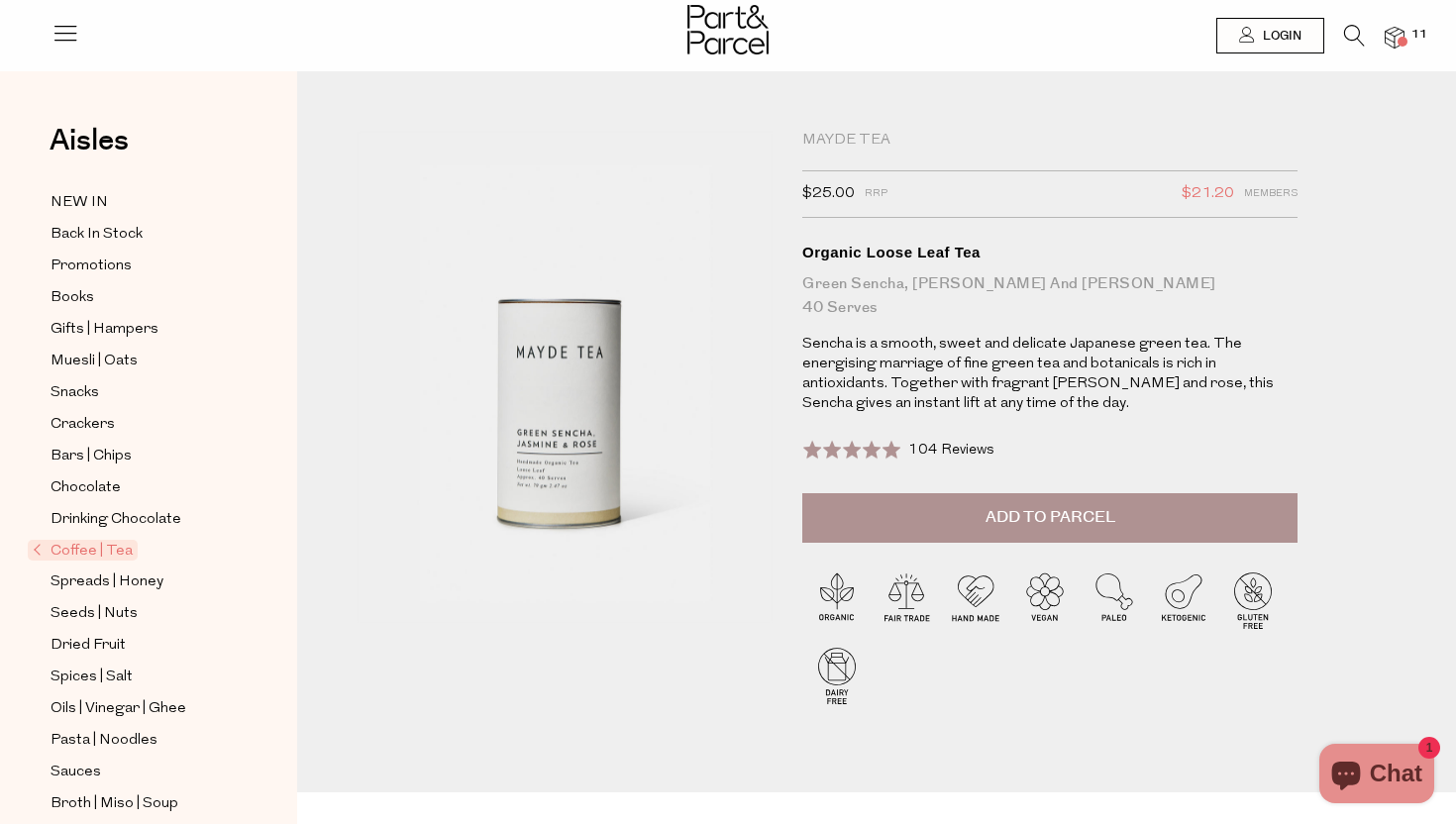 click at bounding box center [1354, 36] 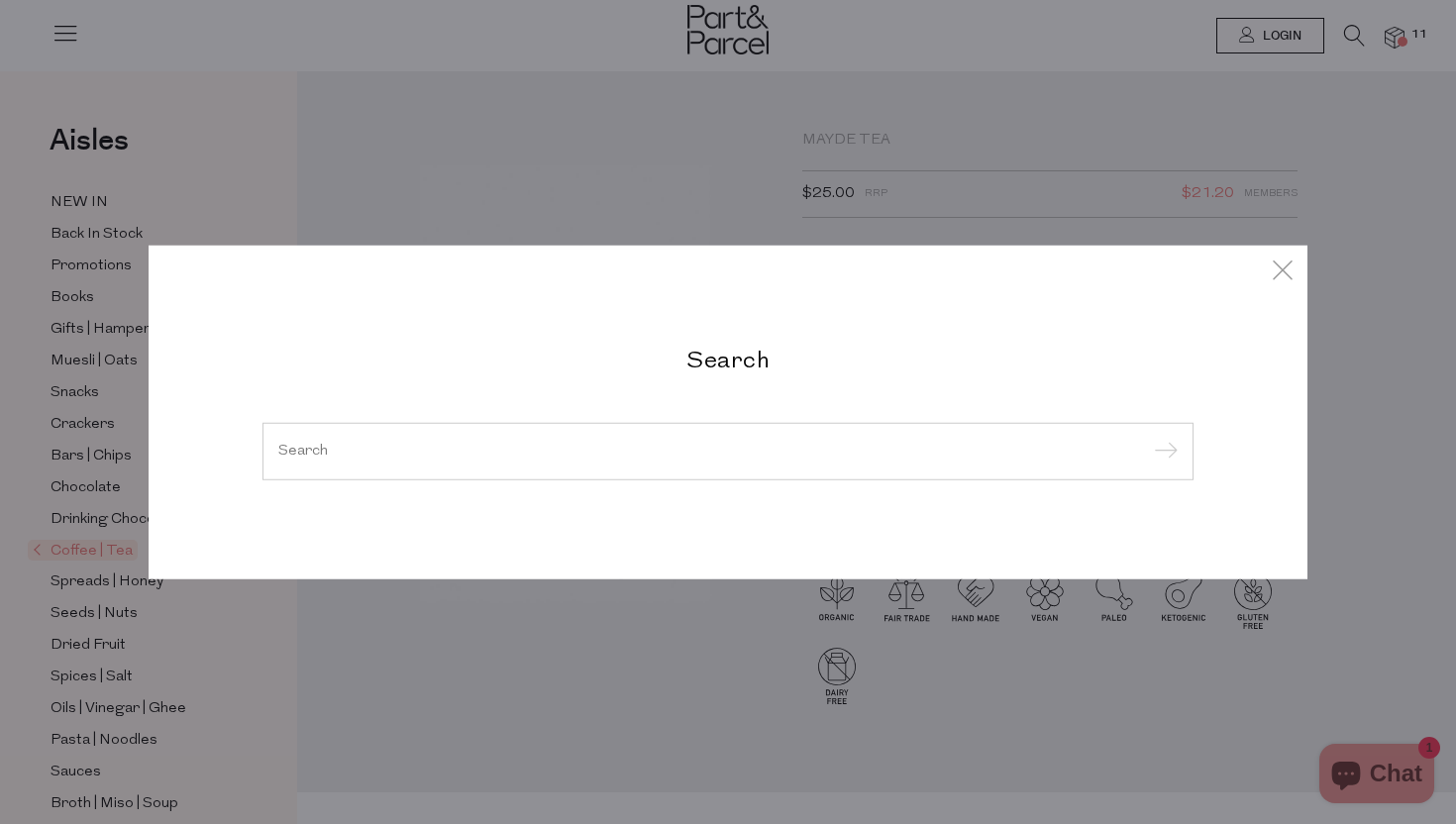 click at bounding box center [728, 451] 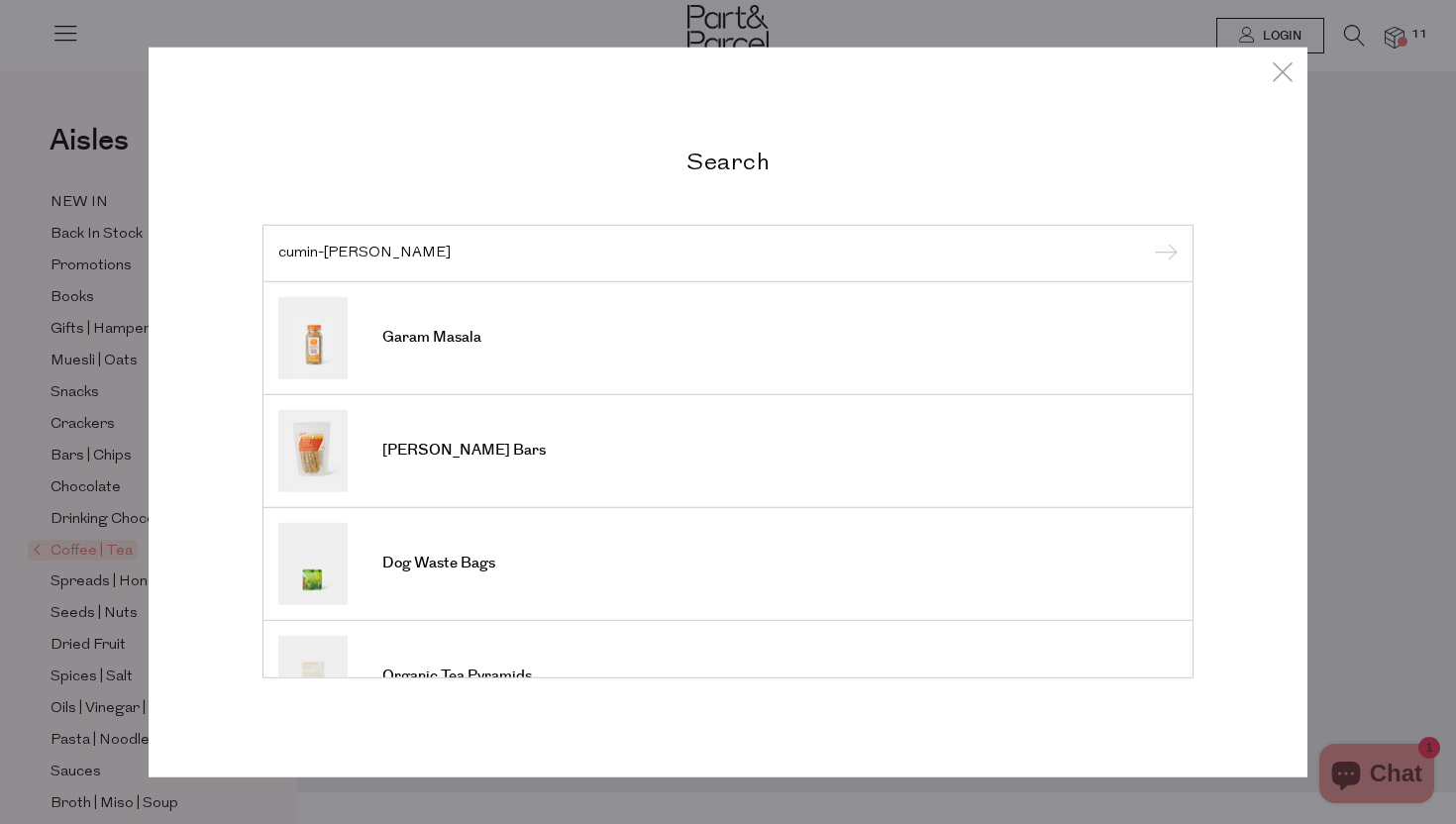 type on "cumin-coriander-fennel" 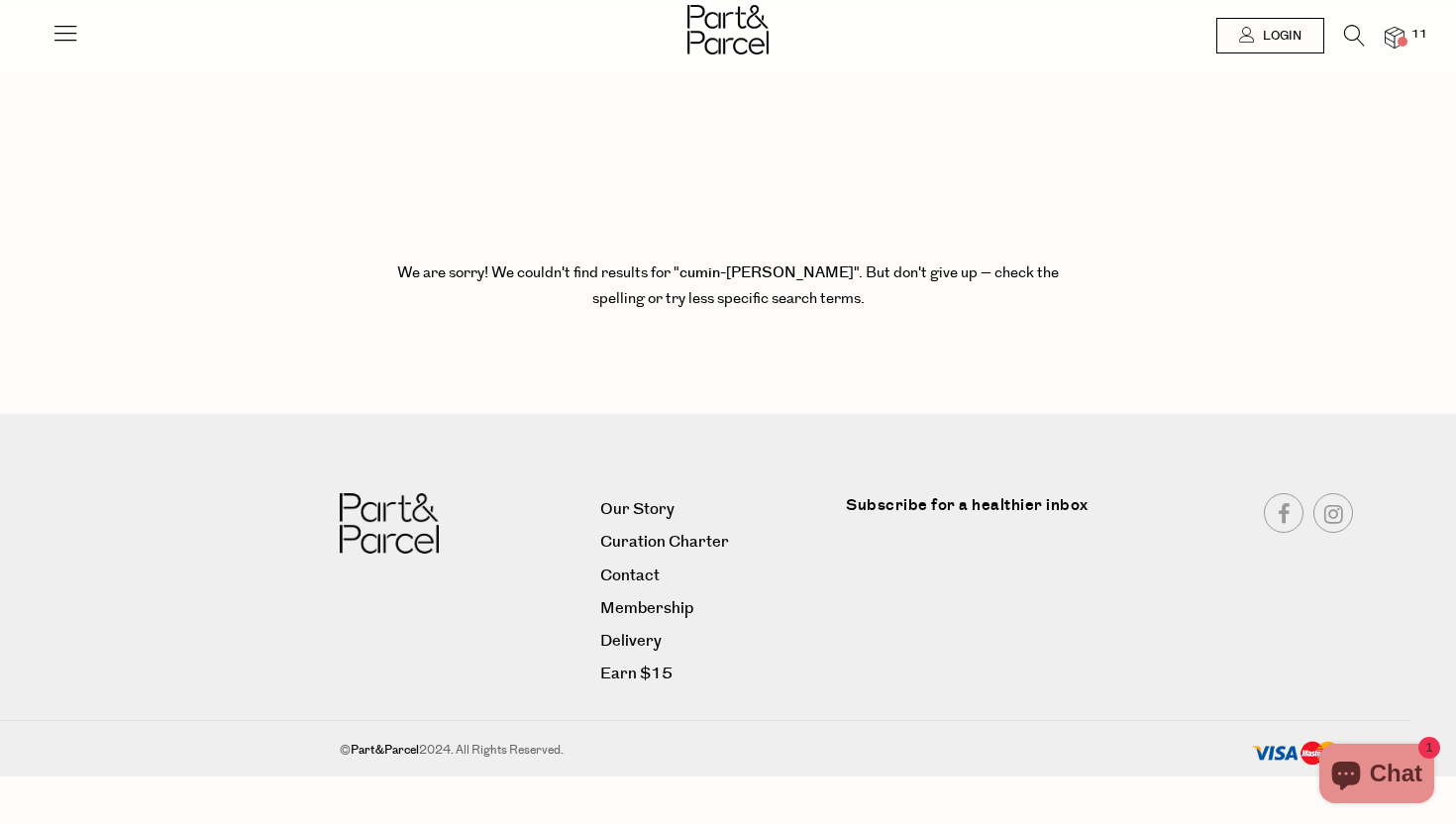 scroll, scrollTop: 0, scrollLeft: 0, axis: both 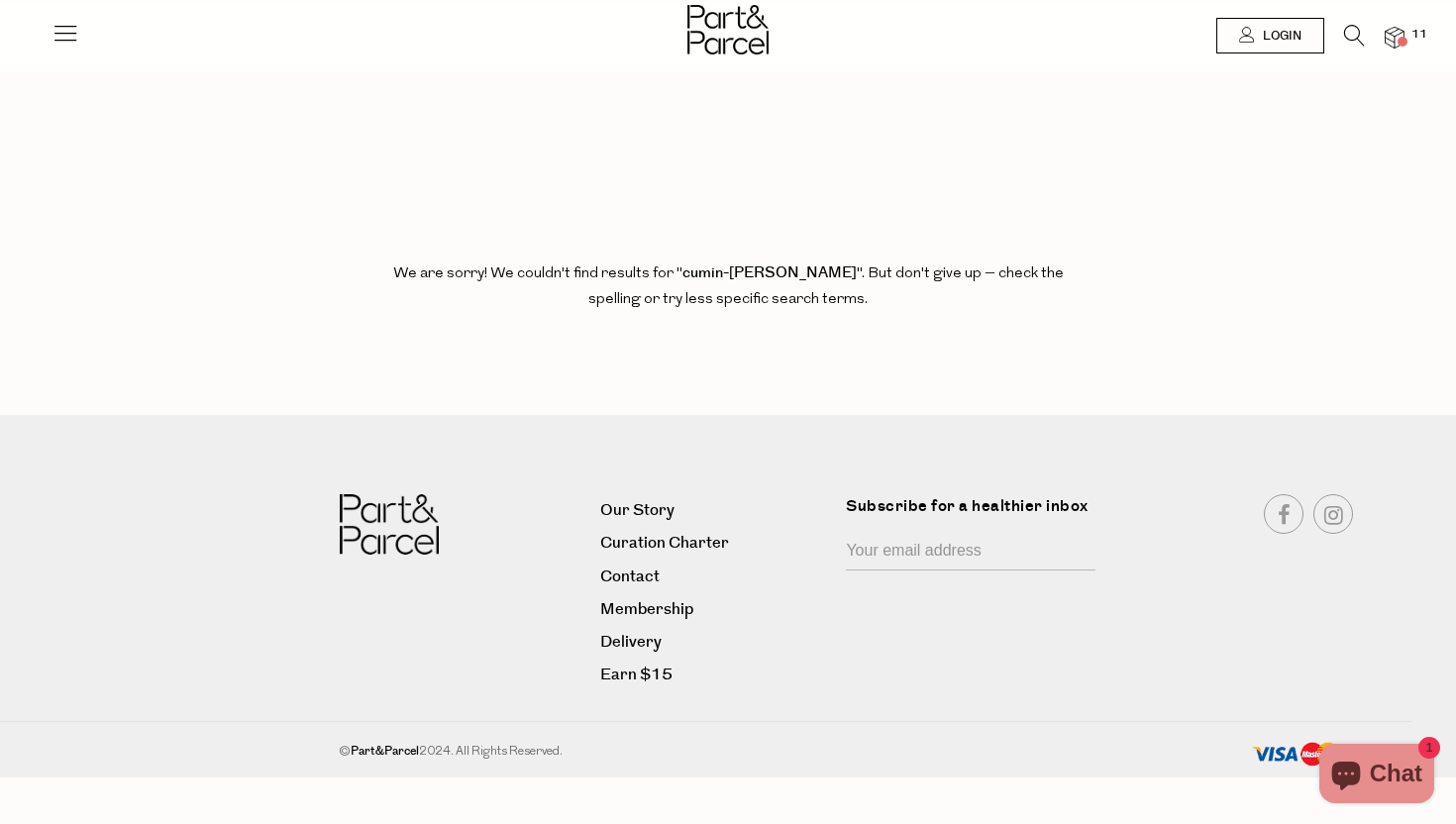 click at bounding box center [1354, 36] 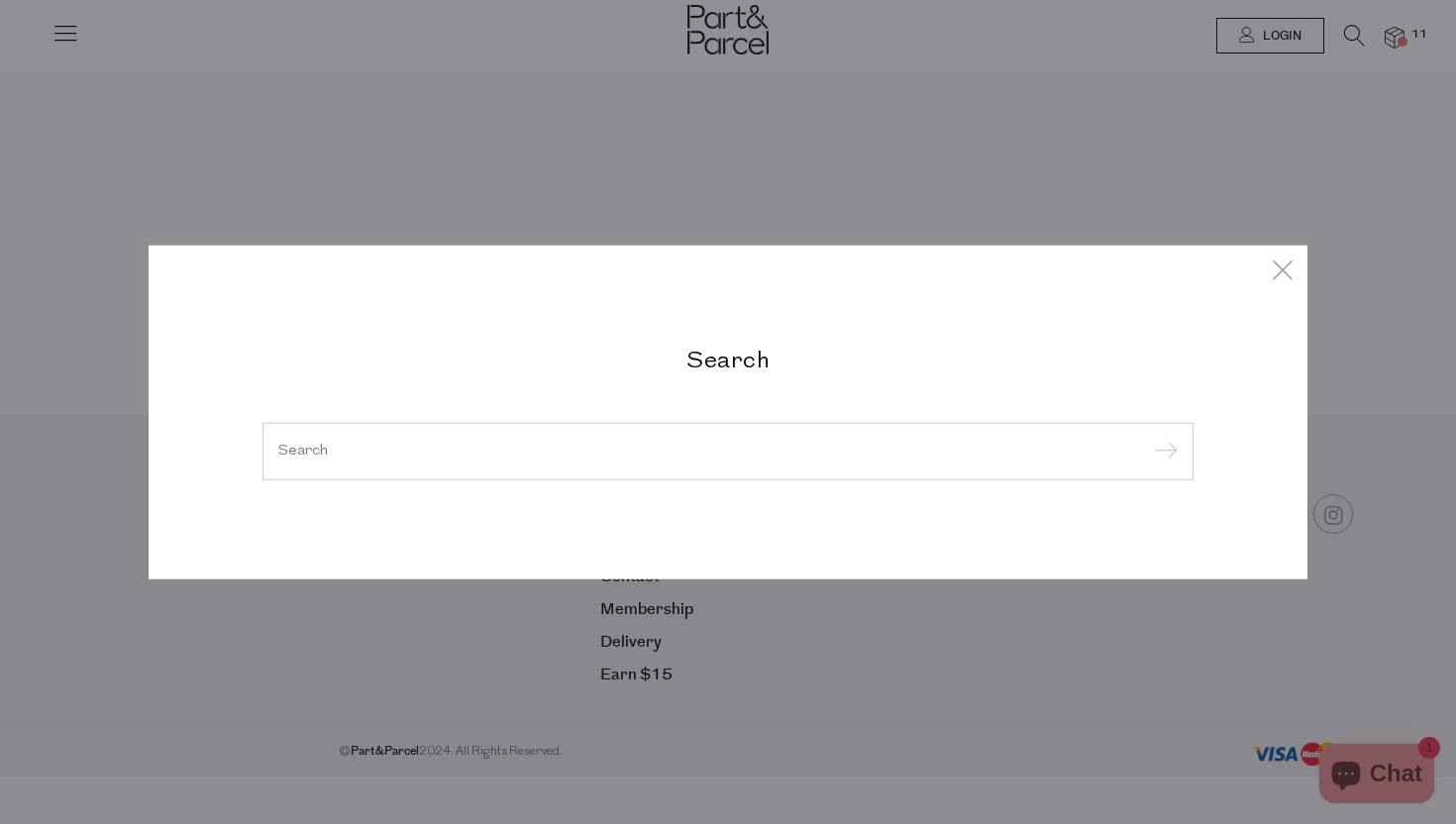 paste on "cumin-coriander-fennel" 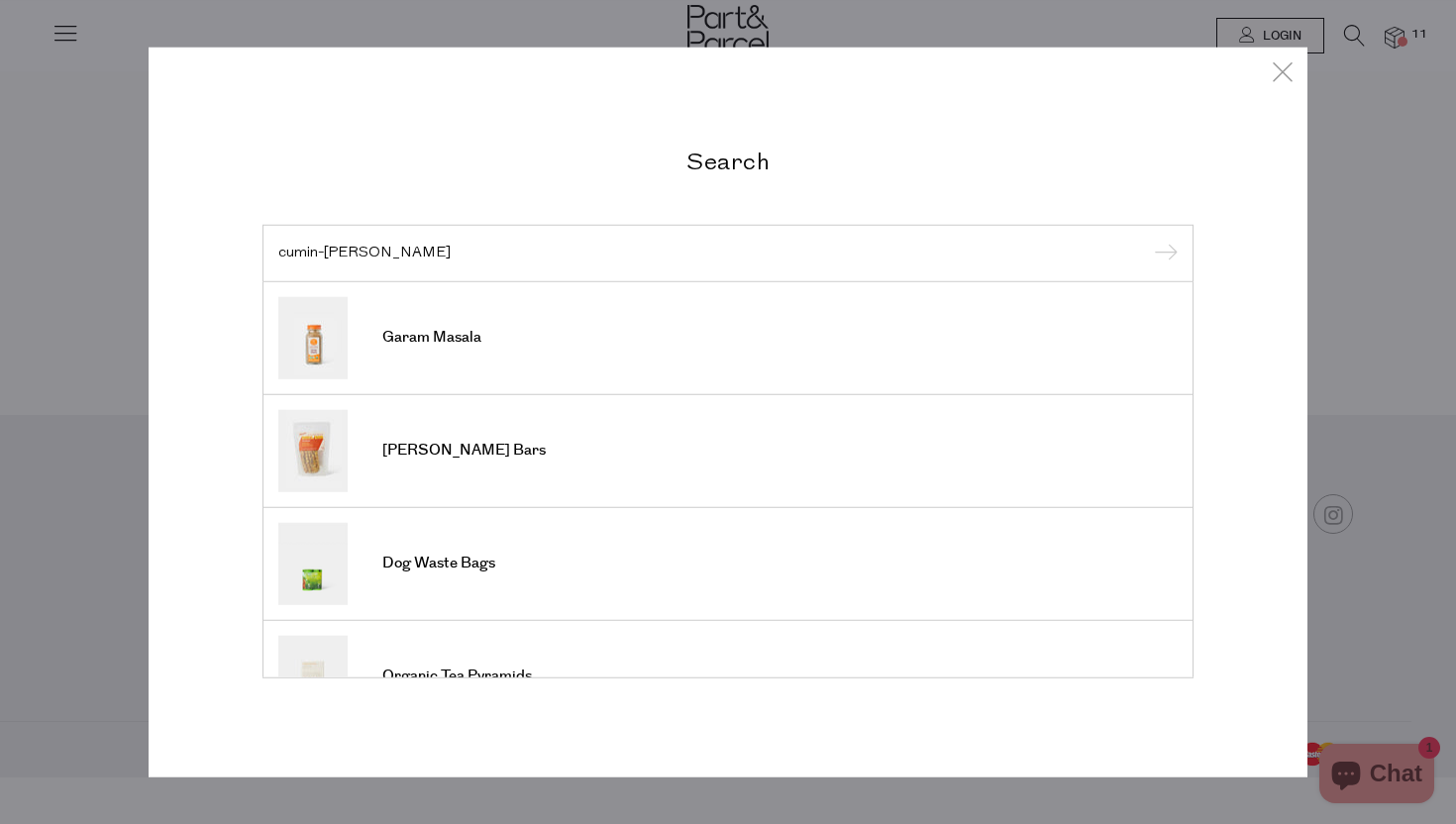 drag, startPoint x: 399, startPoint y: 248, endPoint x: 260, endPoint y: 257, distance: 139.29106 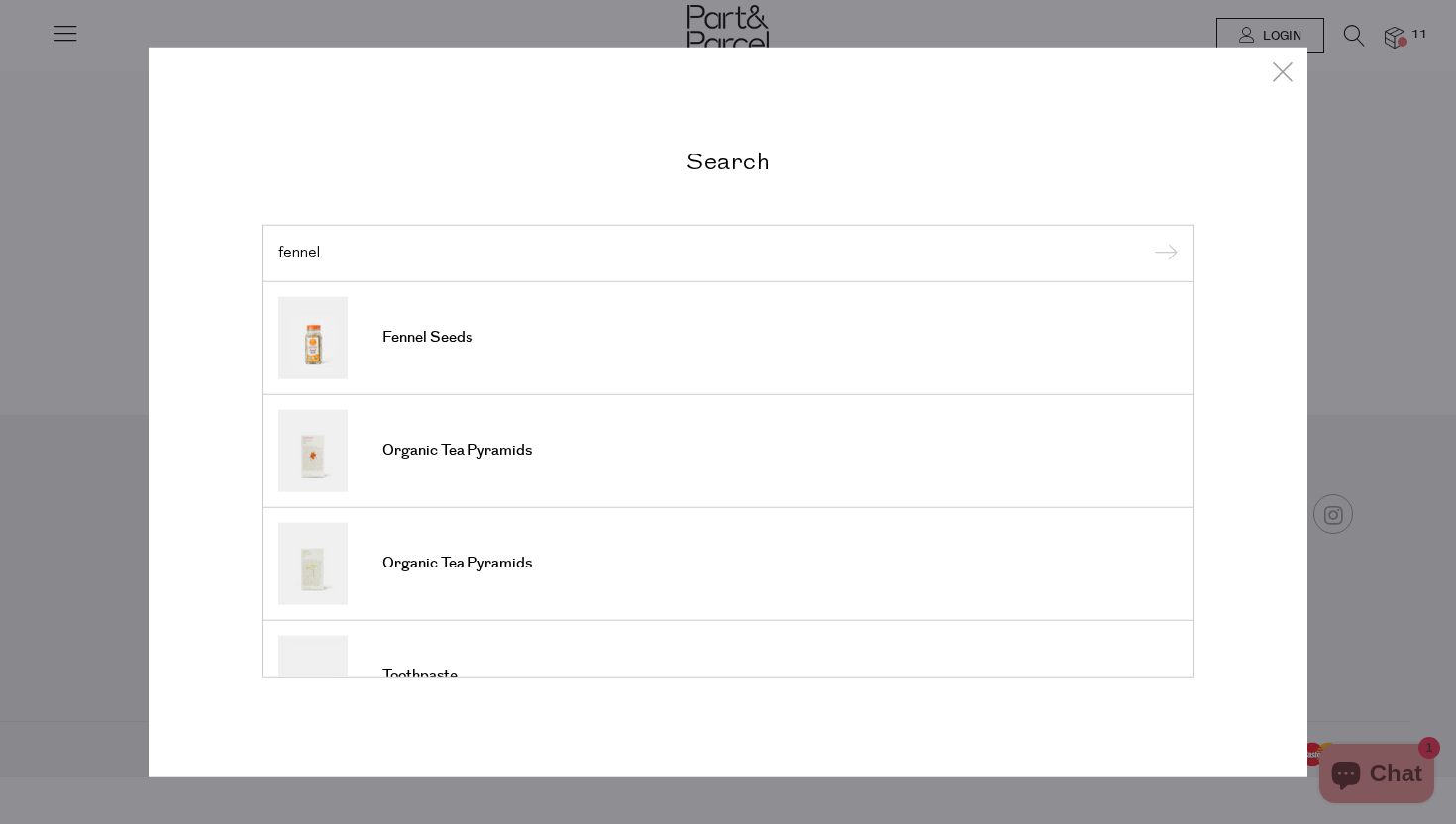 click on "fennel" at bounding box center (728, 253) 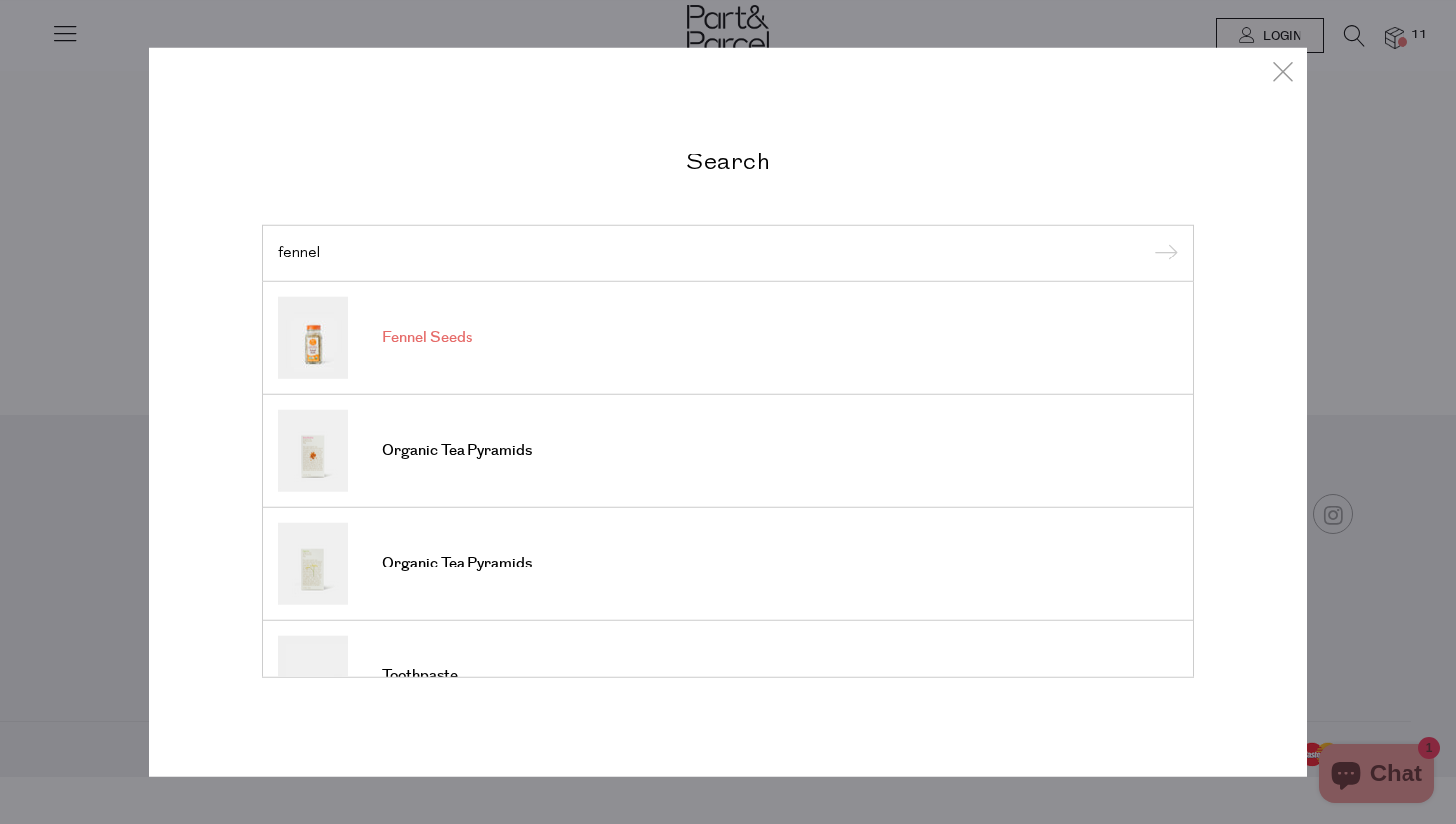 type on "fennel" 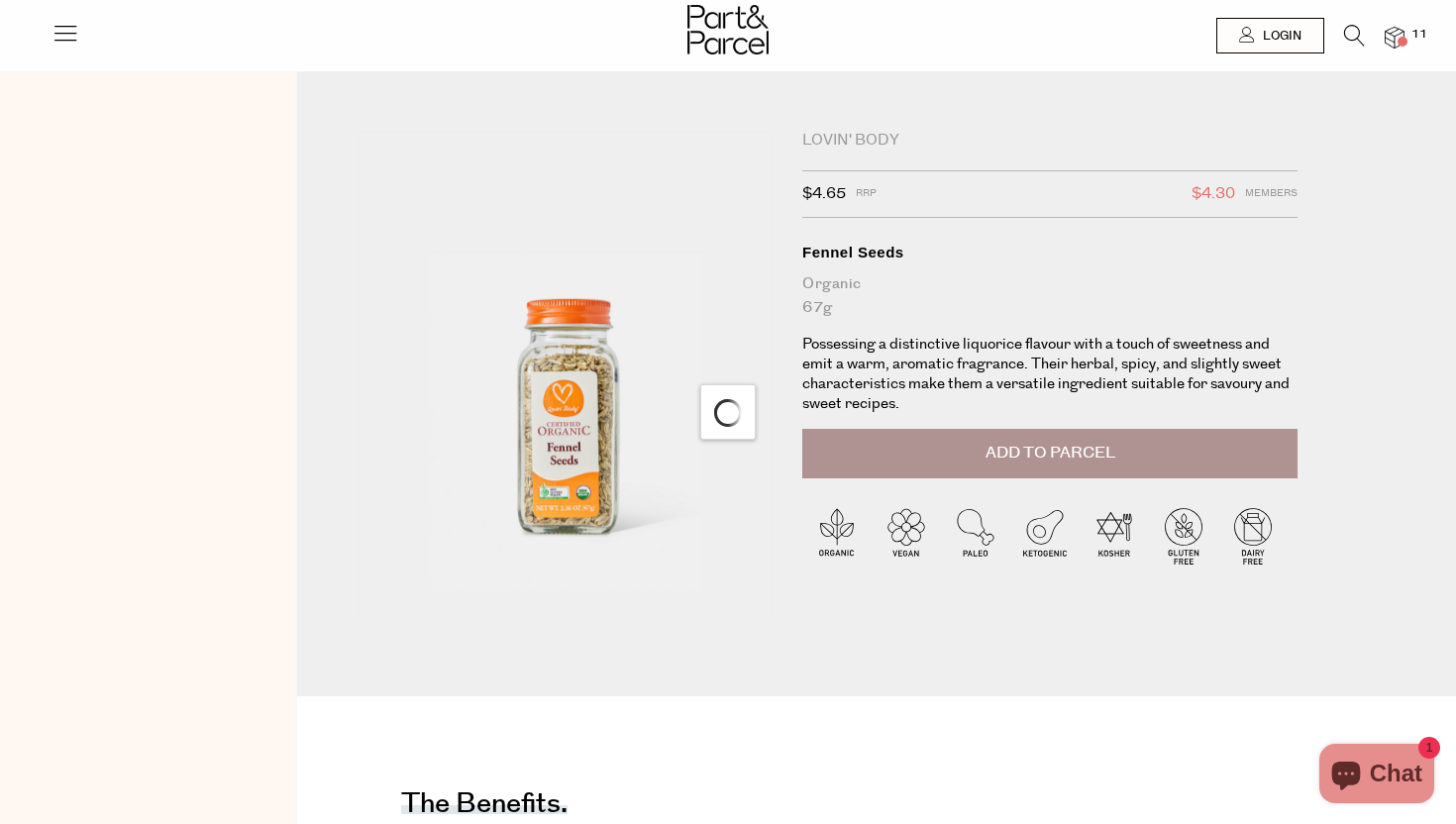 scroll, scrollTop: 0, scrollLeft: 0, axis: both 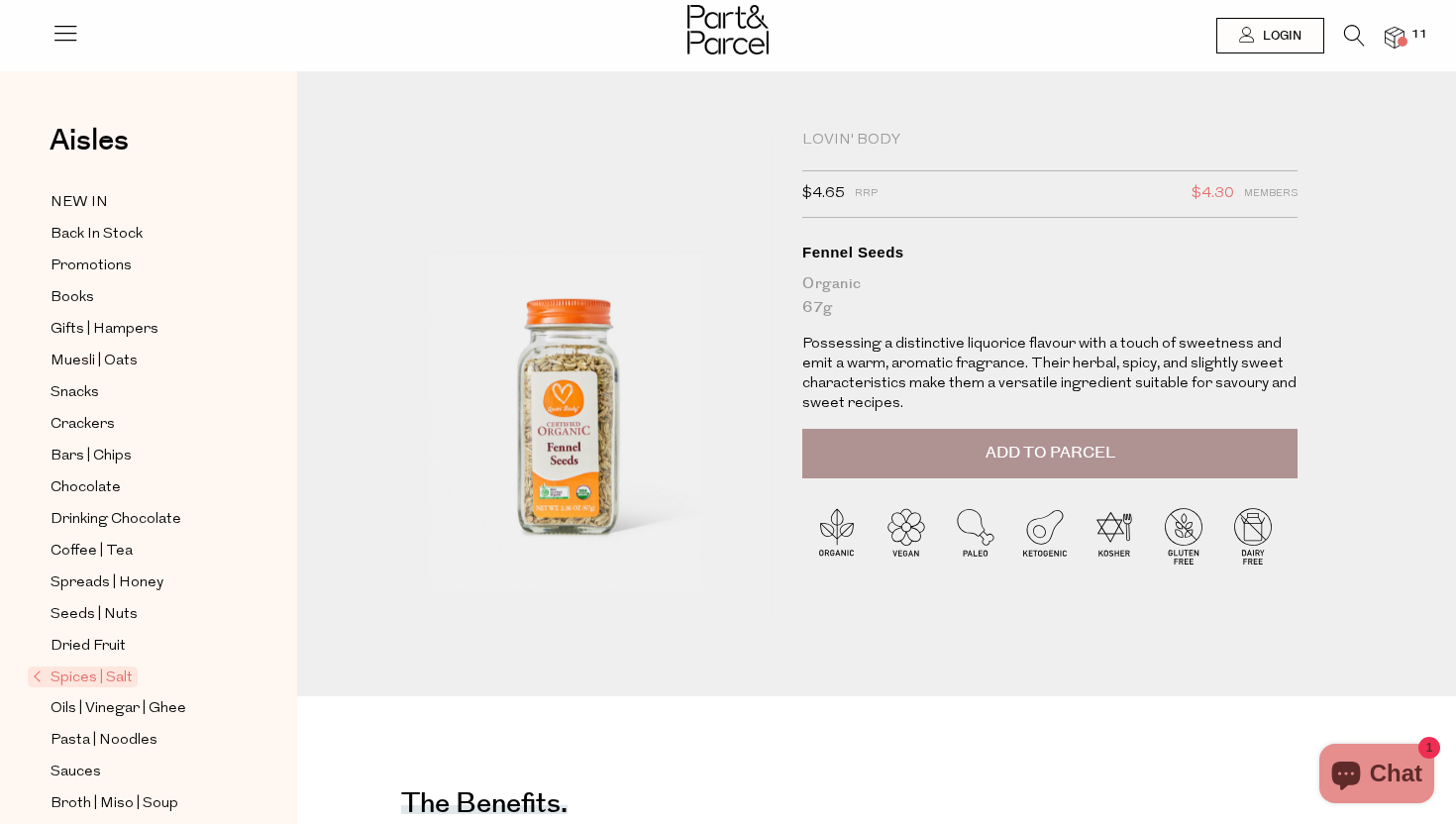 click on "Add to Parcel" at bounding box center [1050, 454] 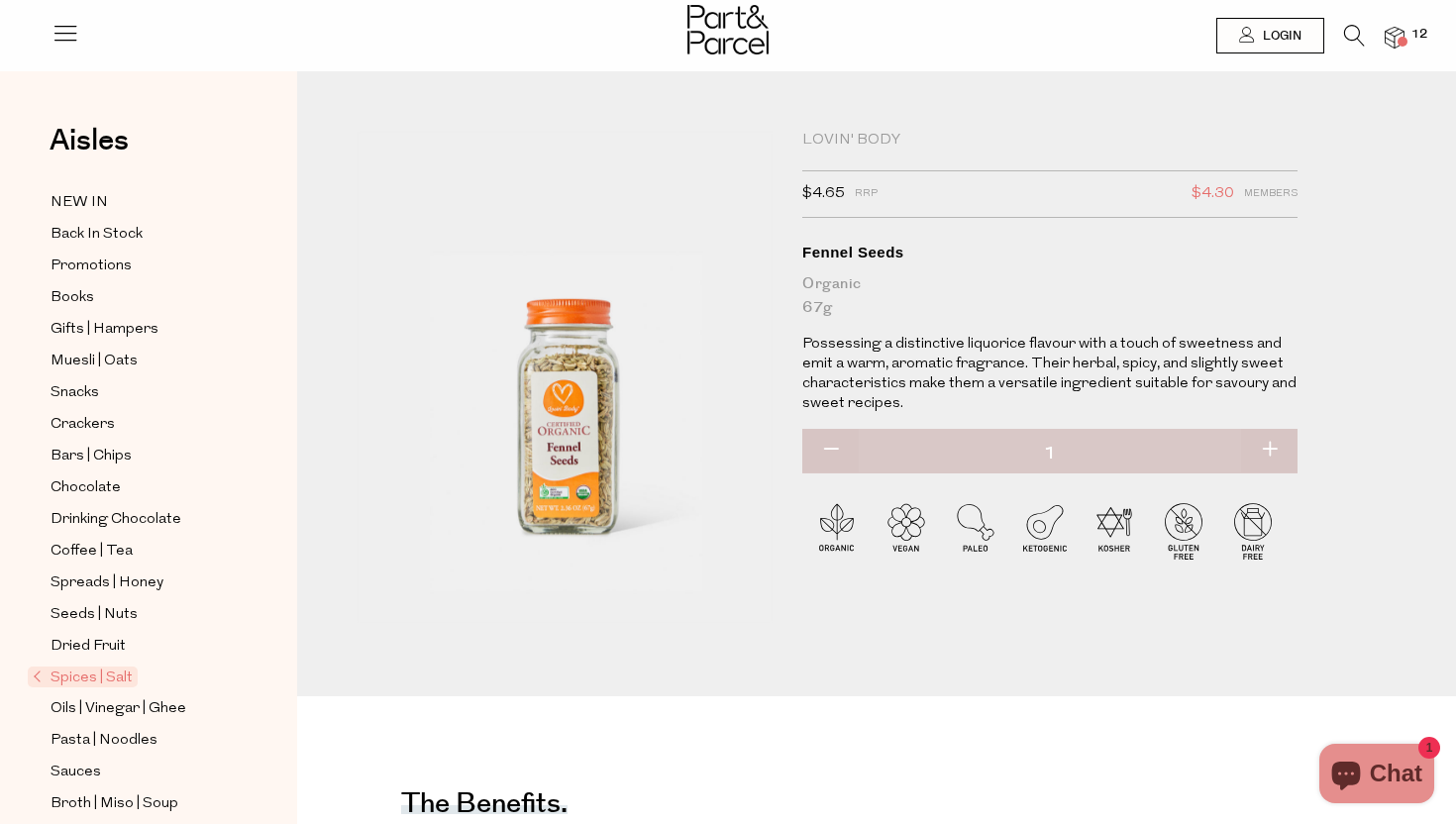 click at bounding box center [1354, 36] 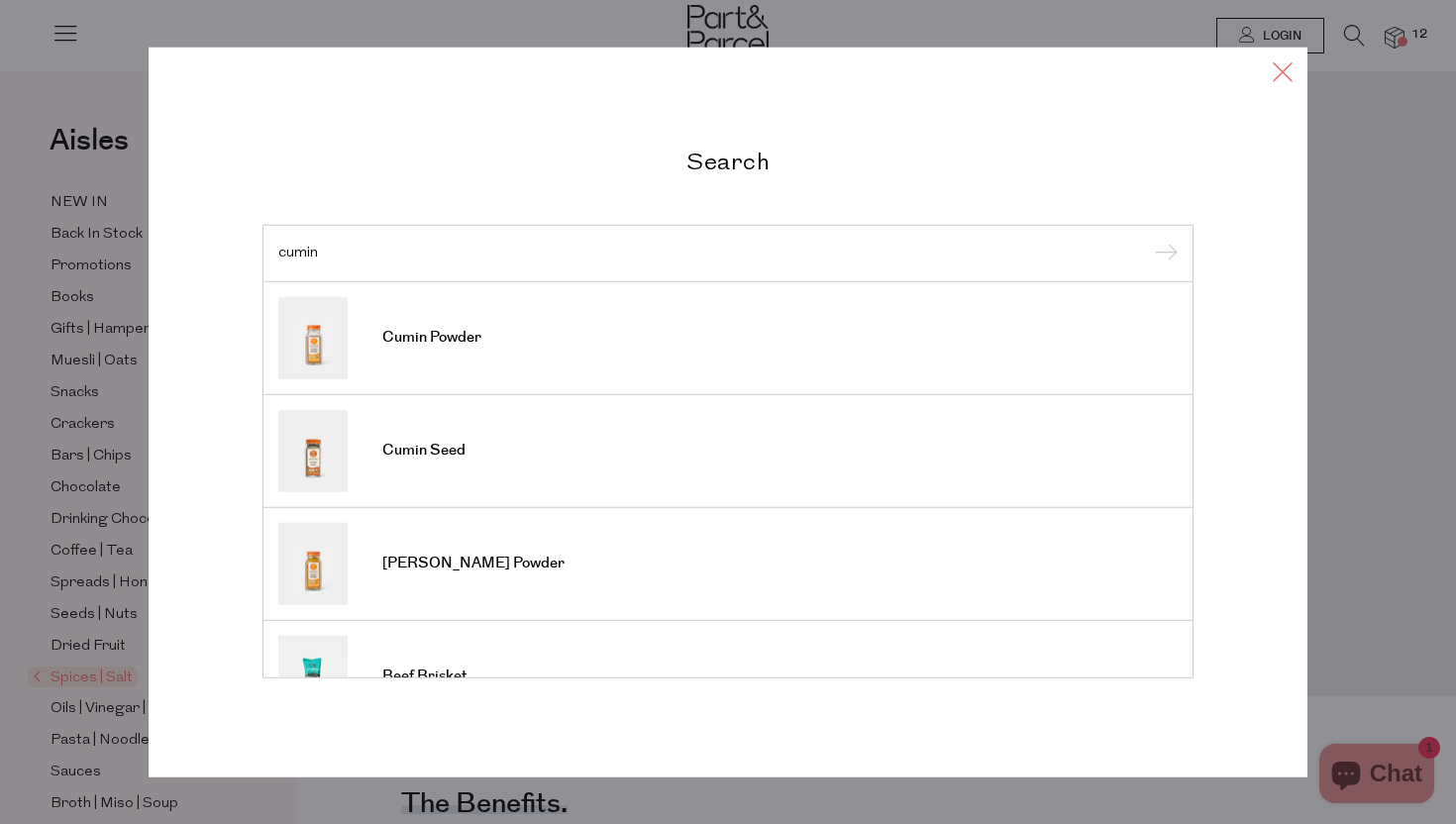 type on "cumin" 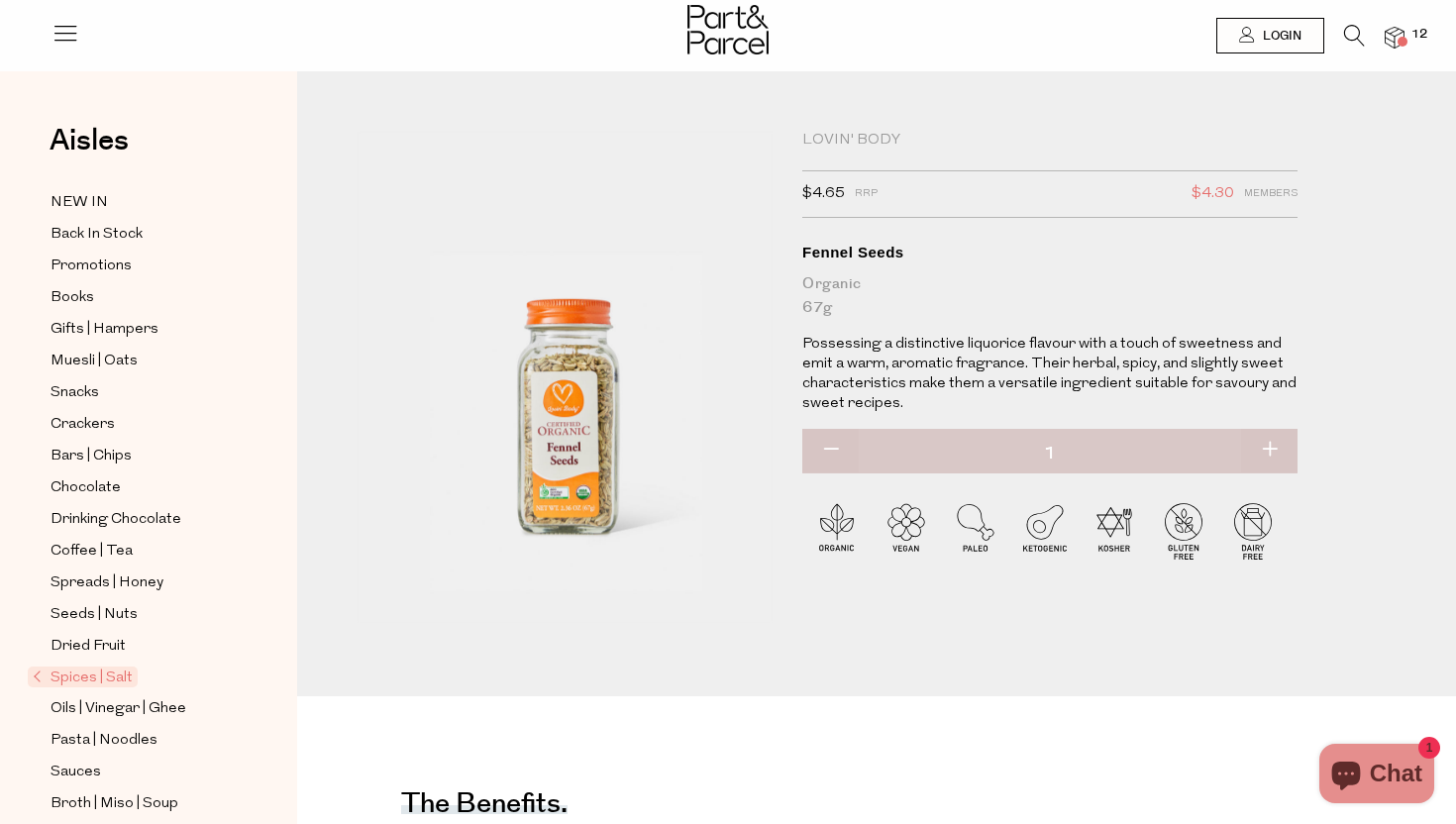 click at bounding box center (1395, 38) 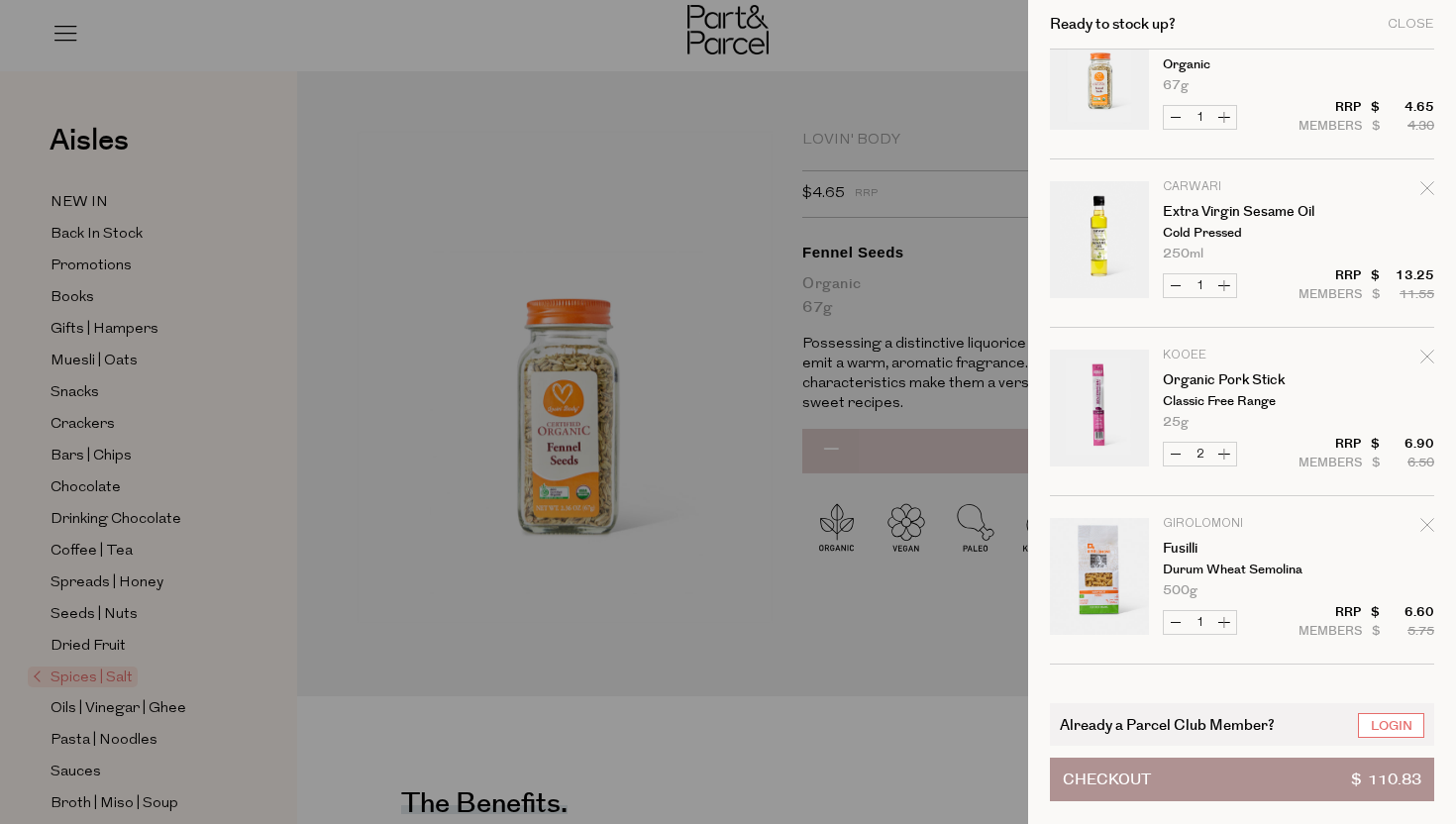 scroll, scrollTop: 0, scrollLeft: 0, axis: both 